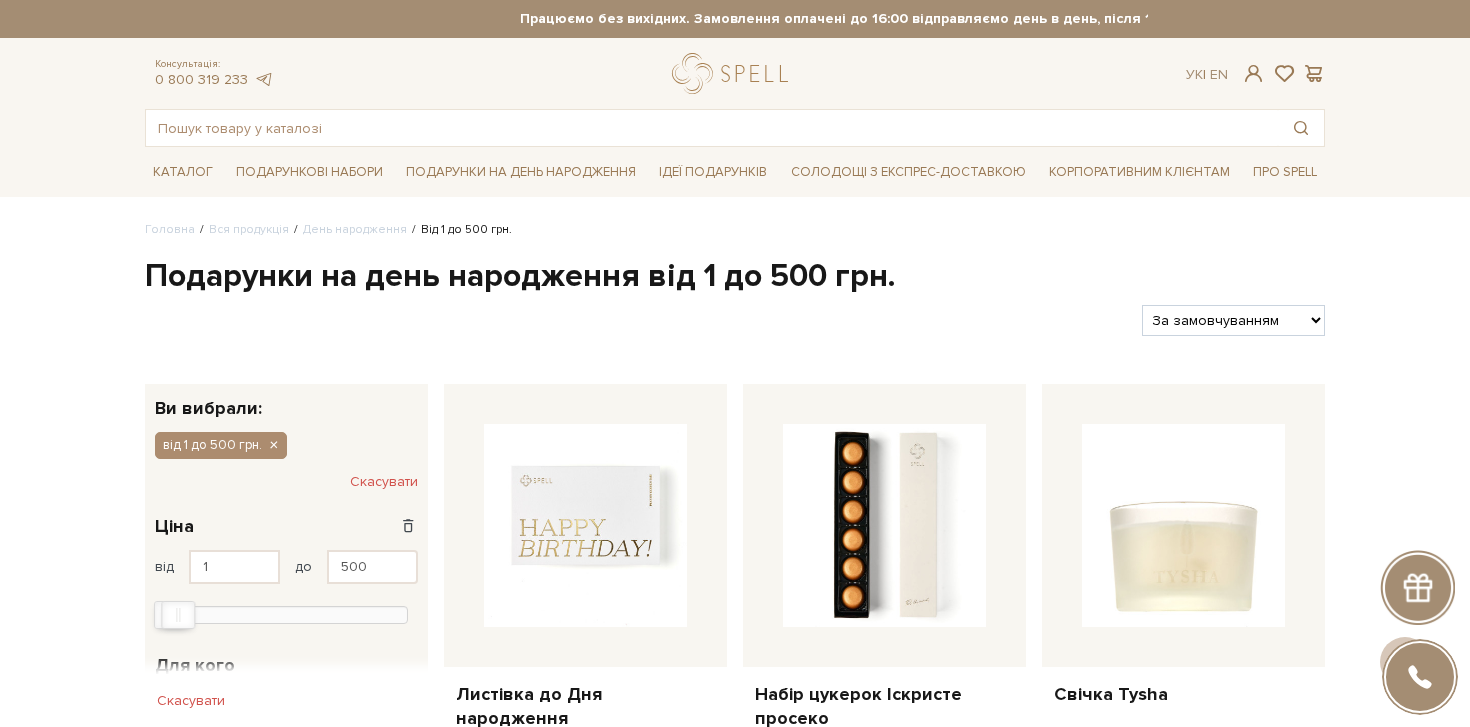 scroll, scrollTop: 149, scrollLeft: 0, axis: vertical 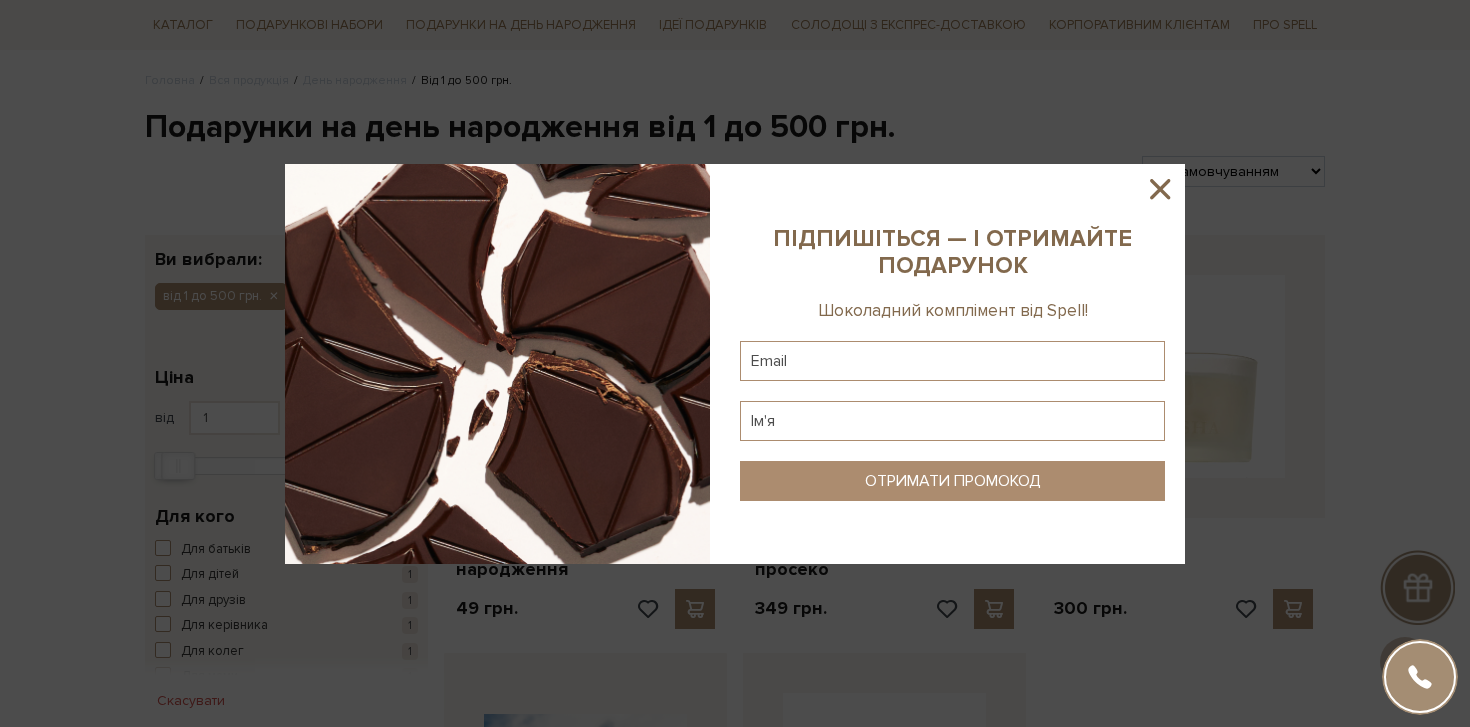 click 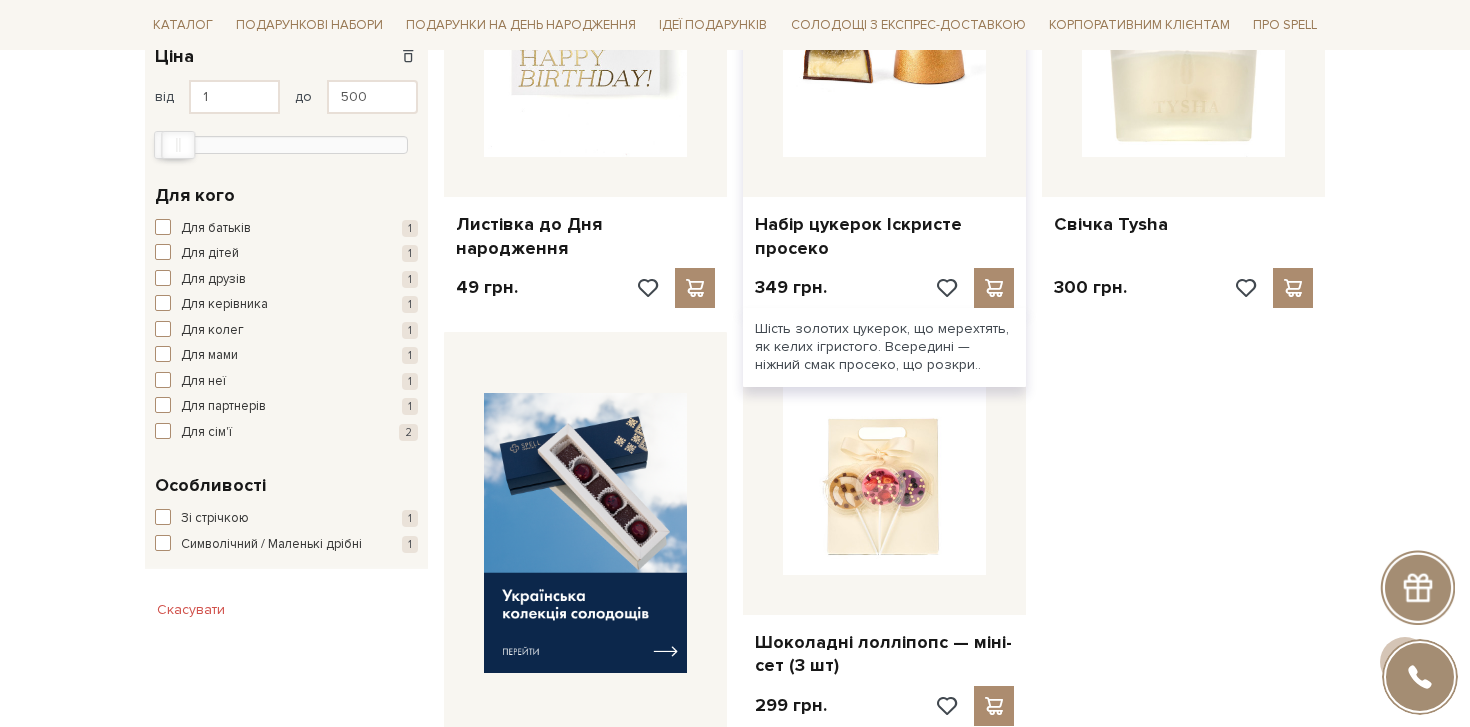 scroll, scrollTop: 0, scrollLeft: 0, axis: both 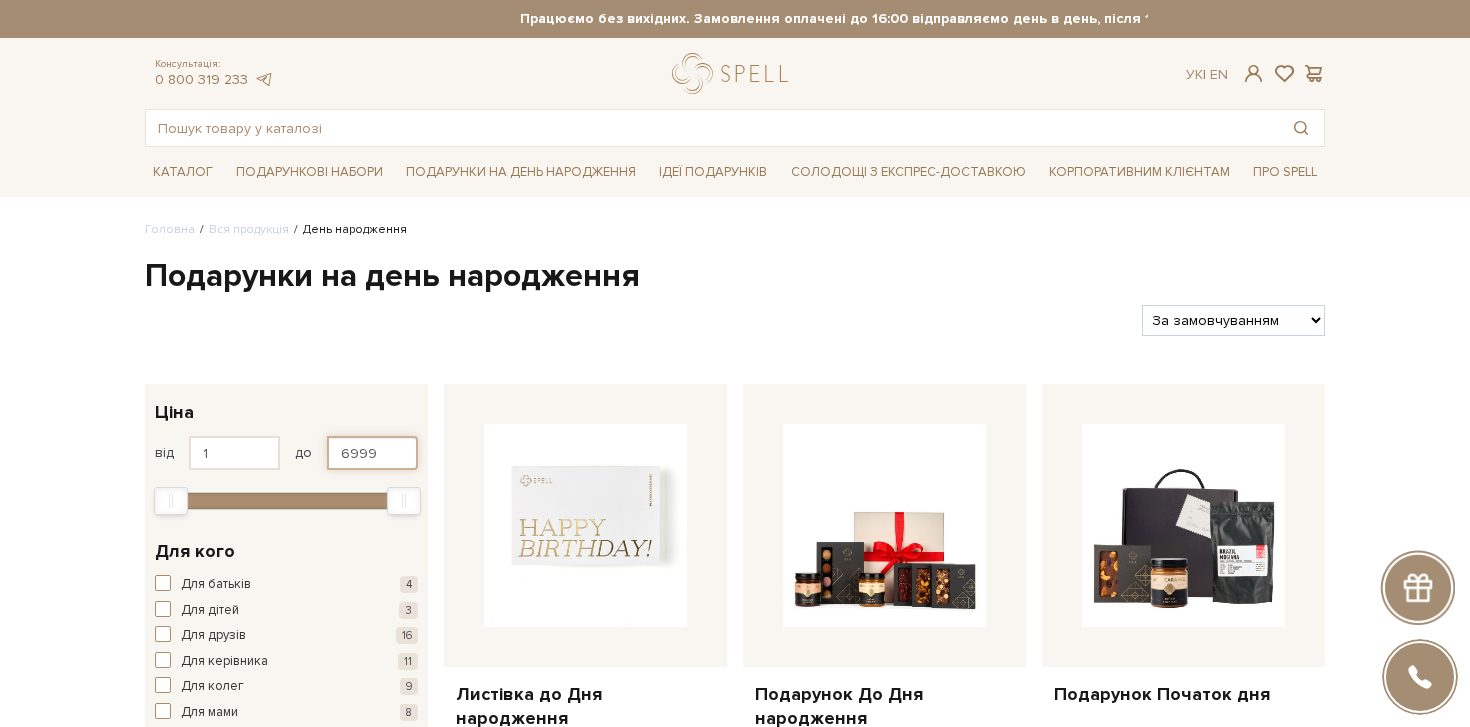 drag, startPoint x: 383, startPoint y: 448, endPoint x: 301, endPoint y: 448, distance: 82 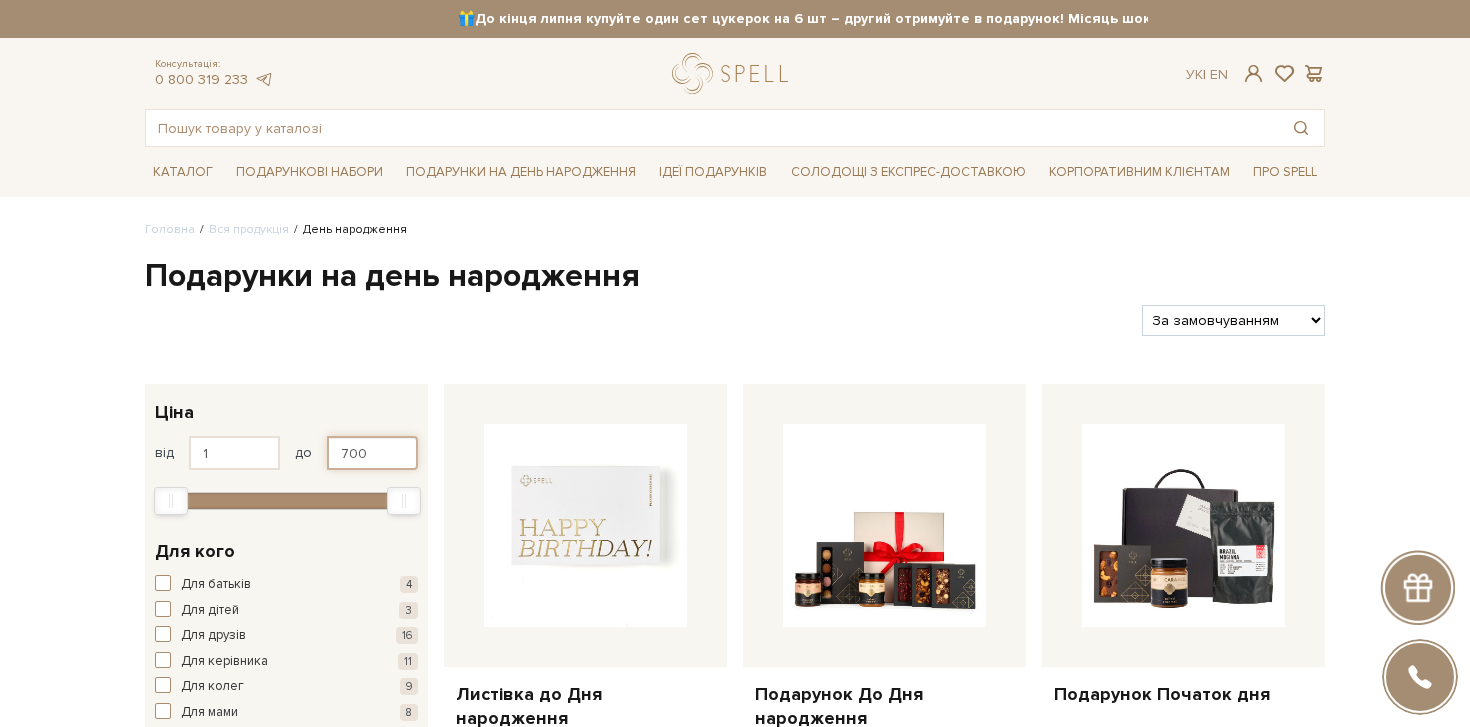 type on "700" 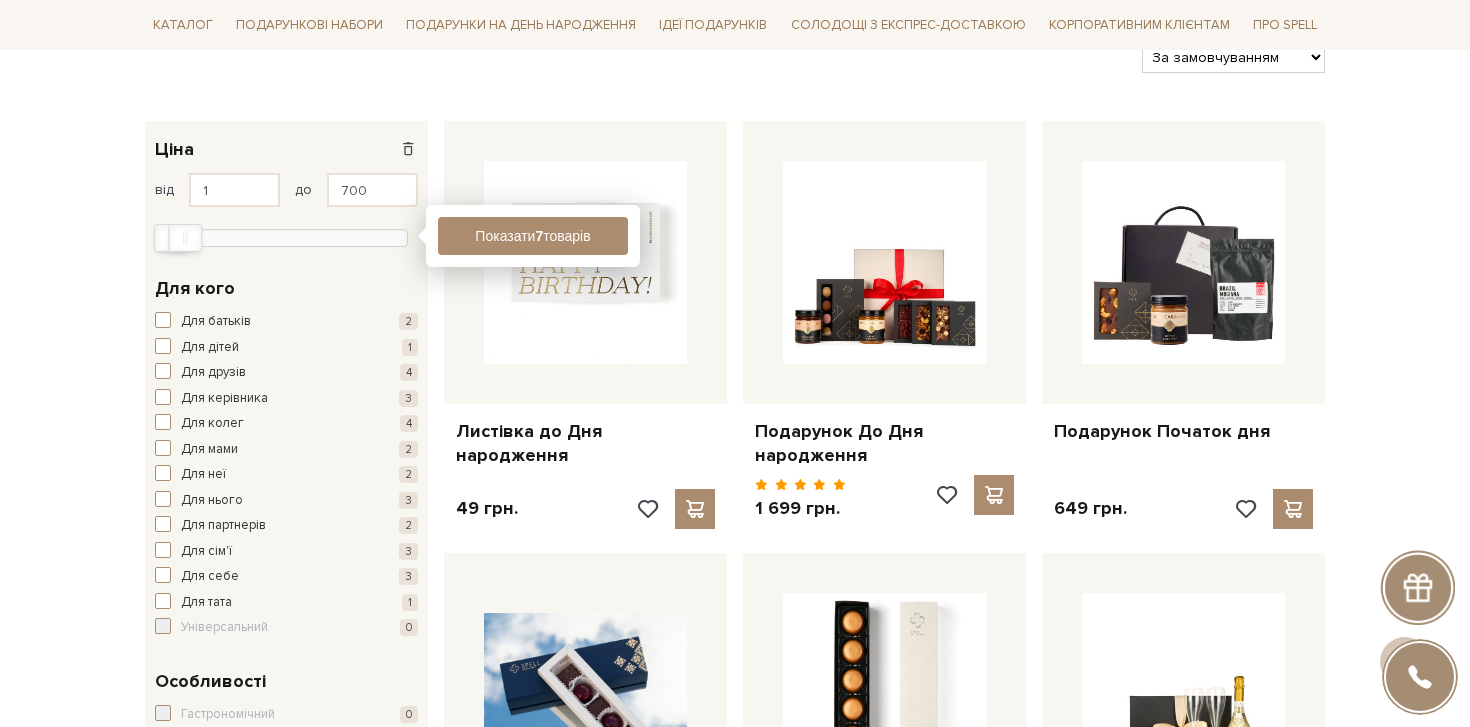 scroll, scrollTop: 261, scrollLeft: 0, axis: vertical 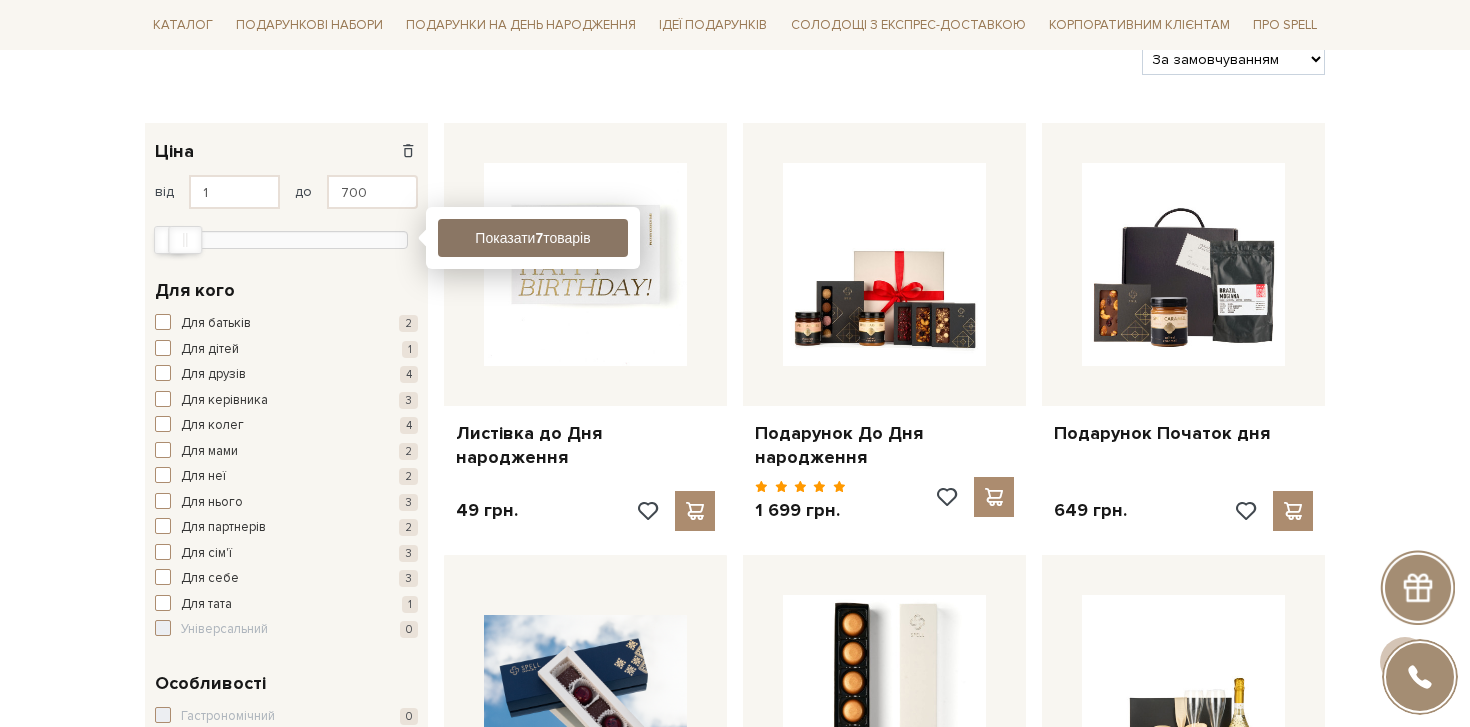 click on "Показати  7  товарів" at bounding box center (533, 238) 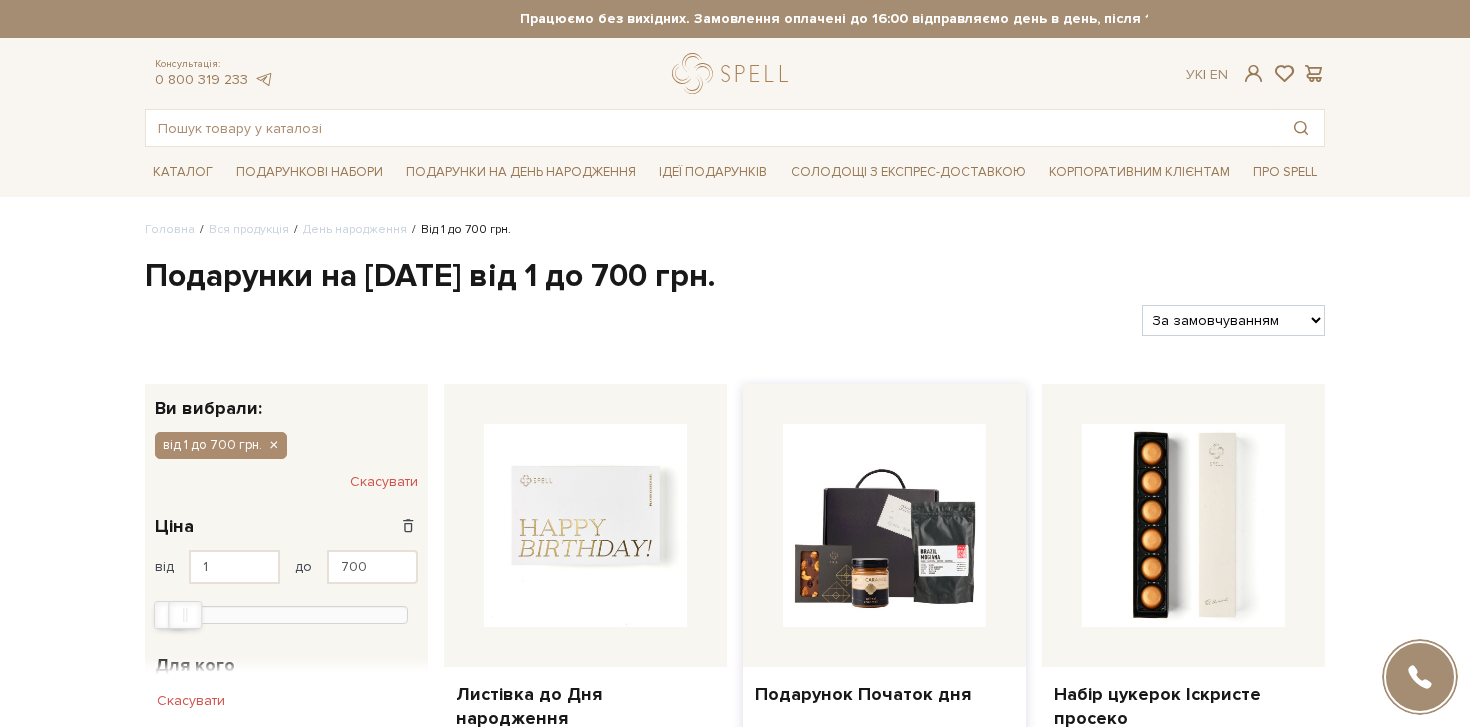 scroll, scrollTop: 0, scrollLeft: 0, axis: both 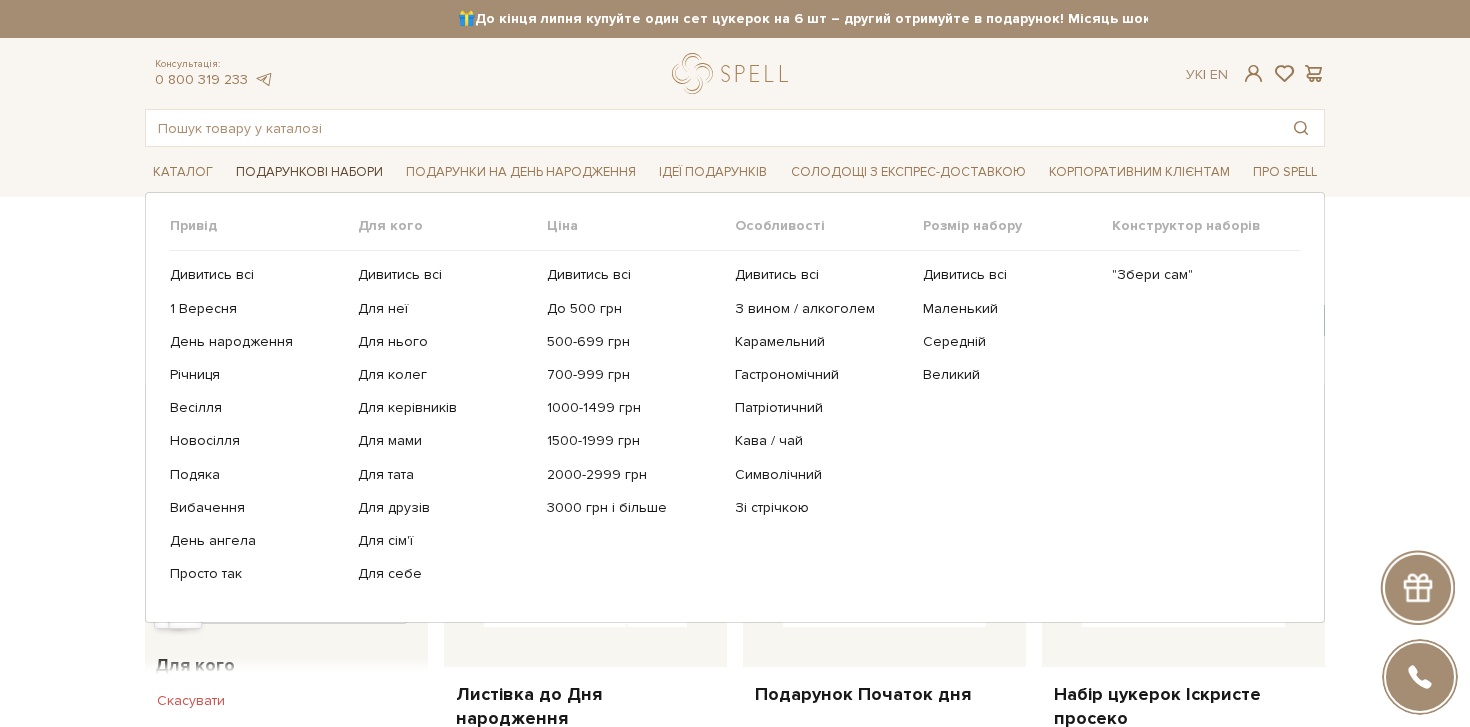 click on "Подарункові набори" at bounding box center [309, 172] 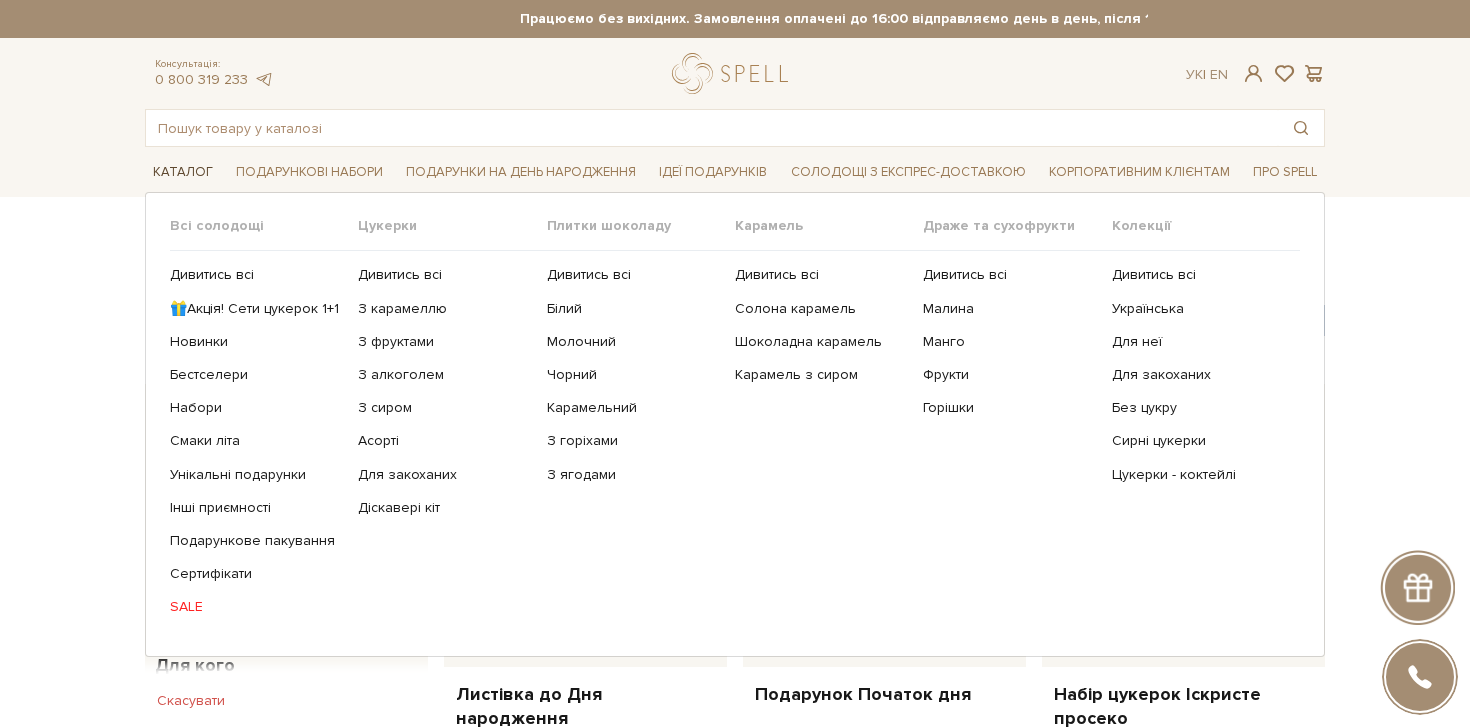 click on "Каталог" at bounding box center [183, 172] 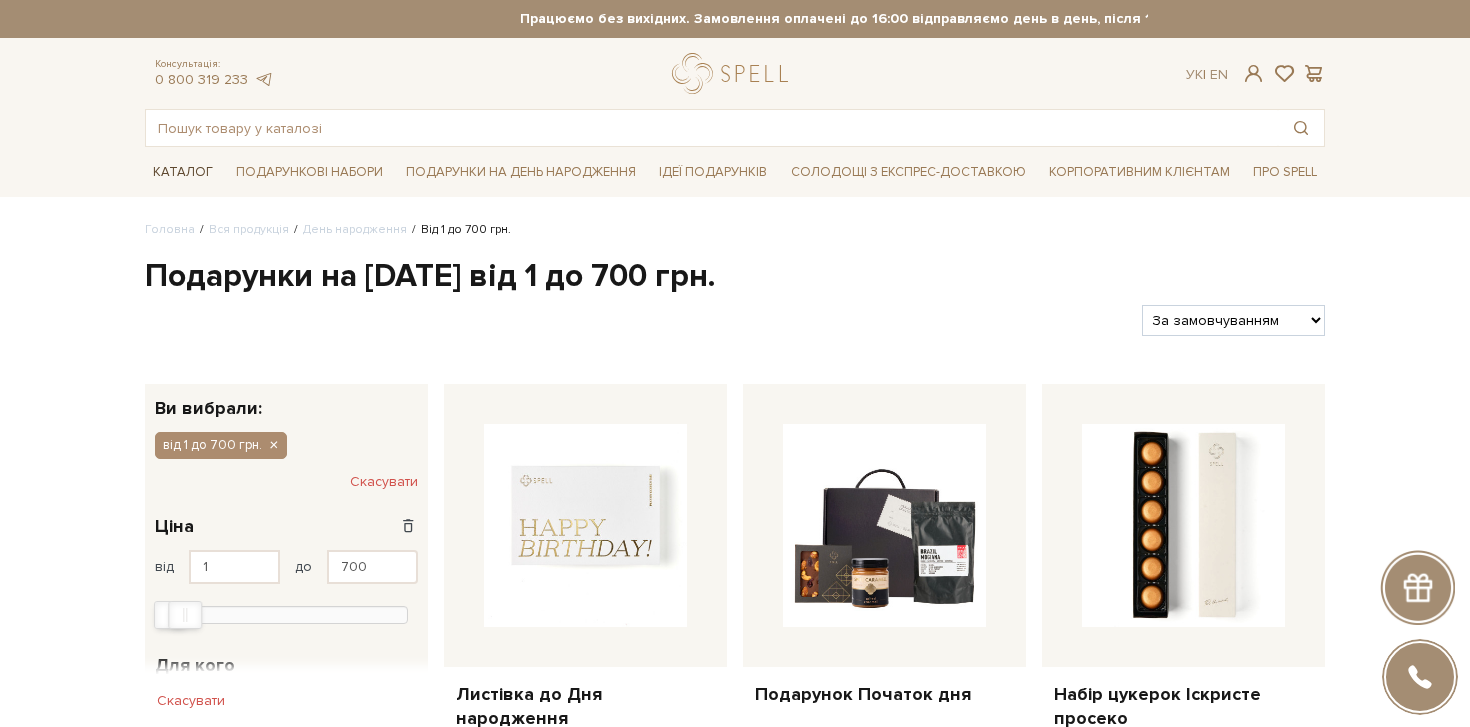 click on "Каталог" at bounding box center [183, 172] 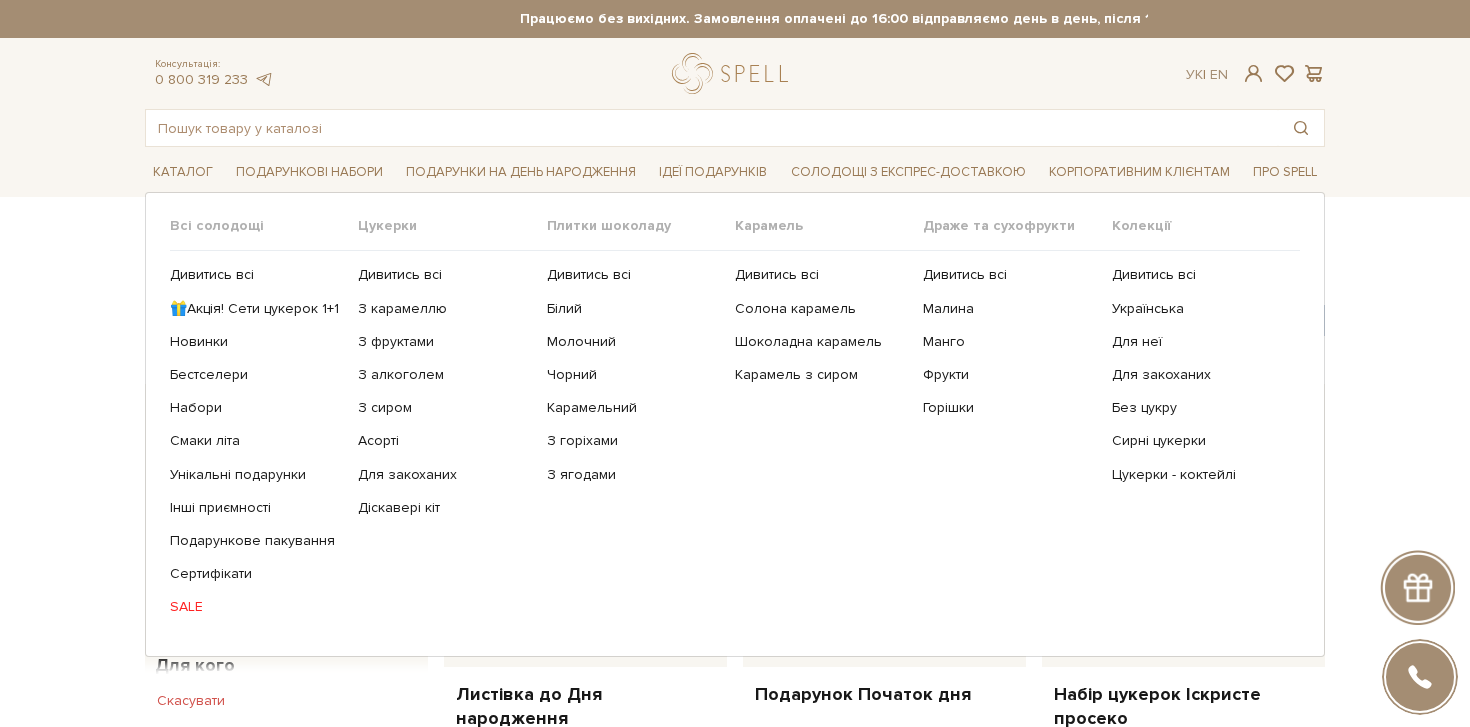 click on "SALE" at bounding box center (256, 607) 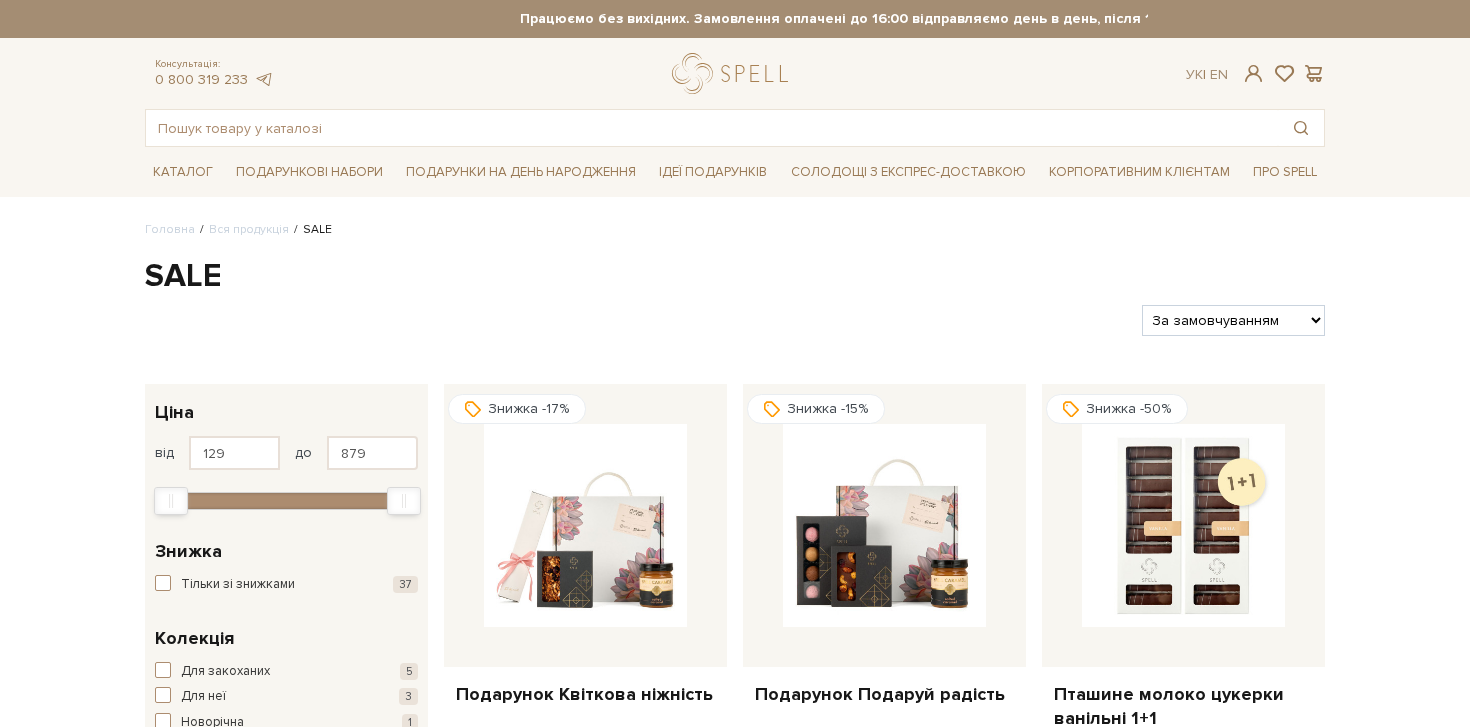 scroll, scrollTop: 0, scrollLeft: 0, axis: both 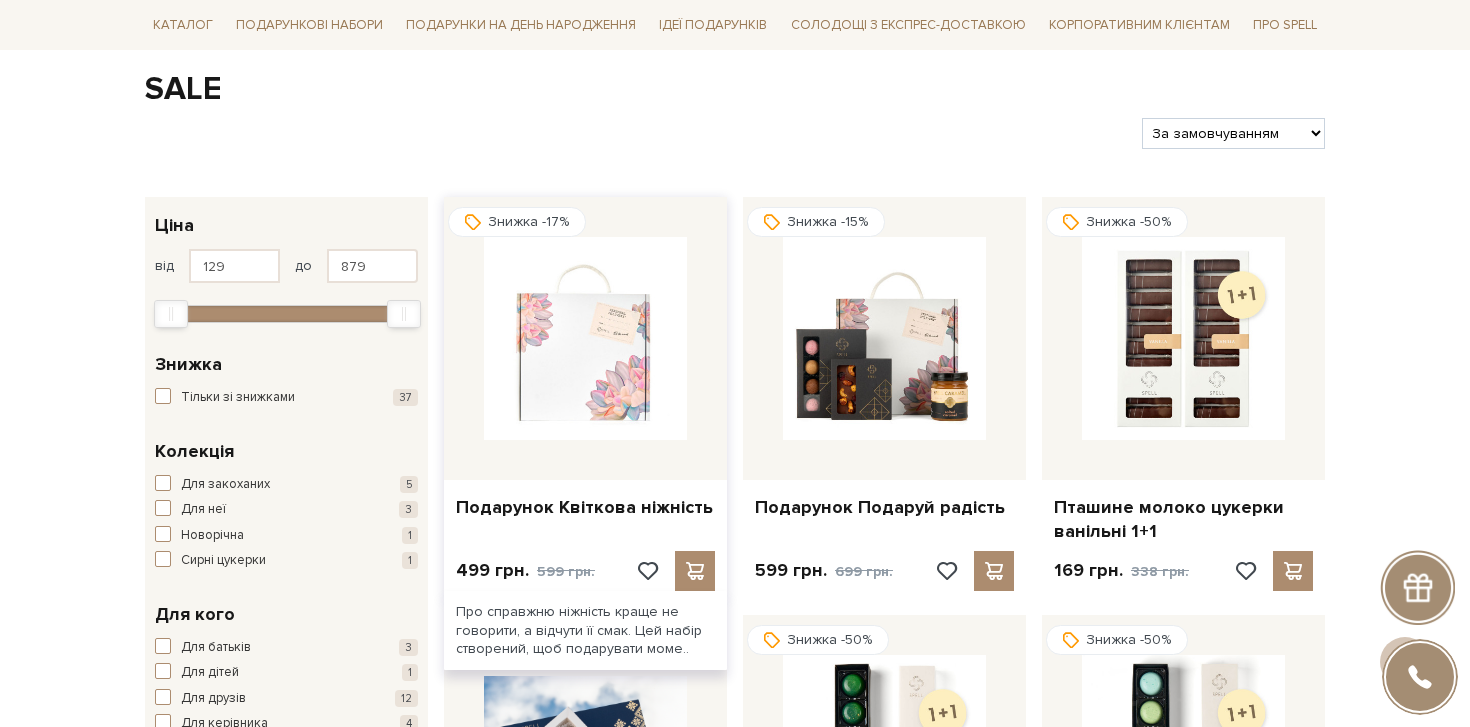 click at bounding box center (585, 338) 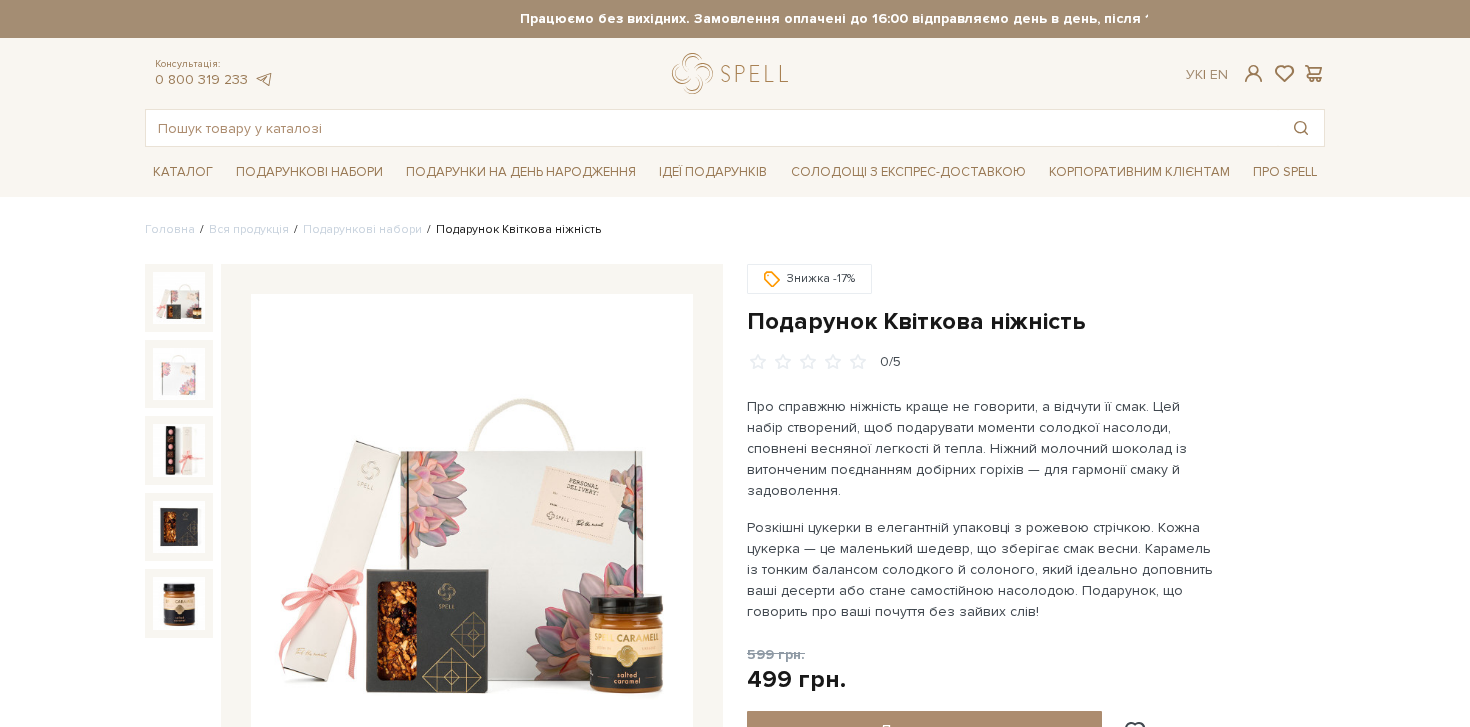 scroll, scrollTop: 0, scrollLeft: 0, axis: both 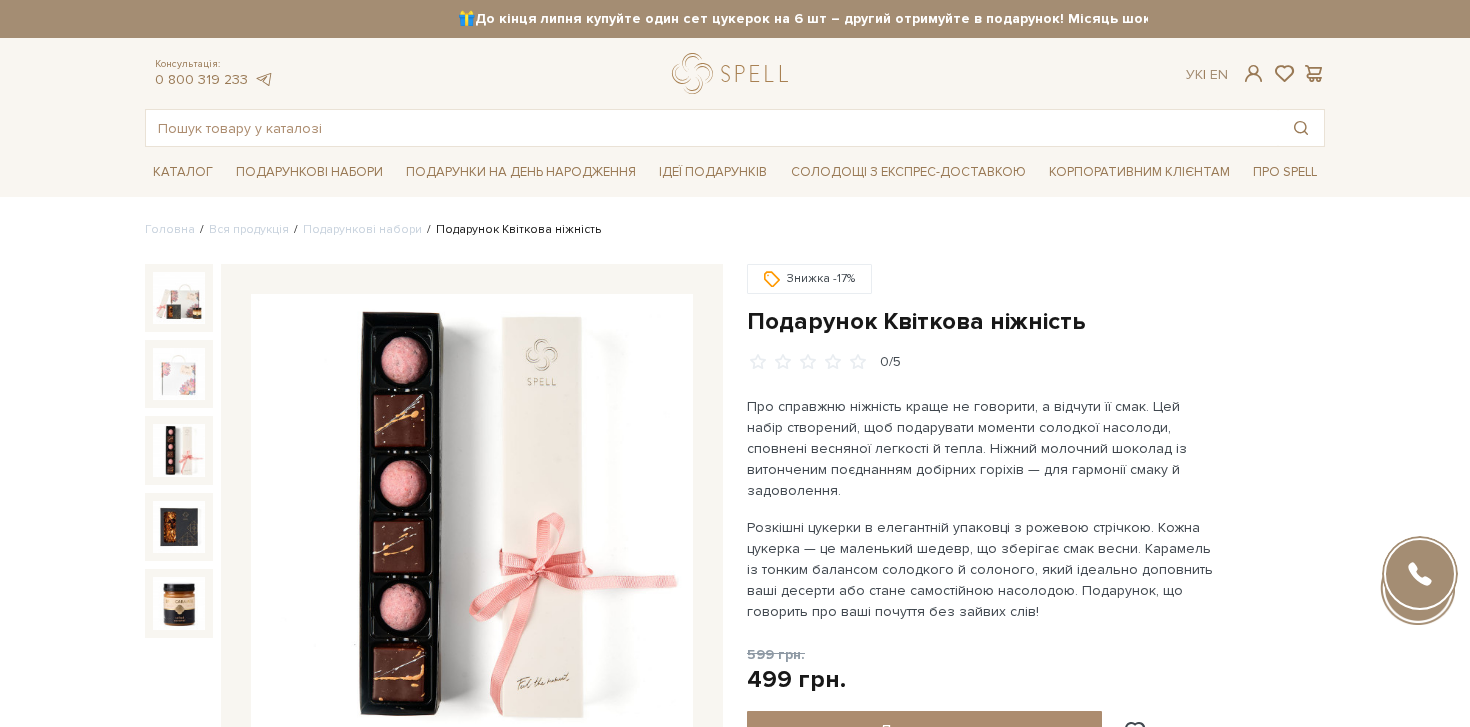 click at bounding box center (179, 450) 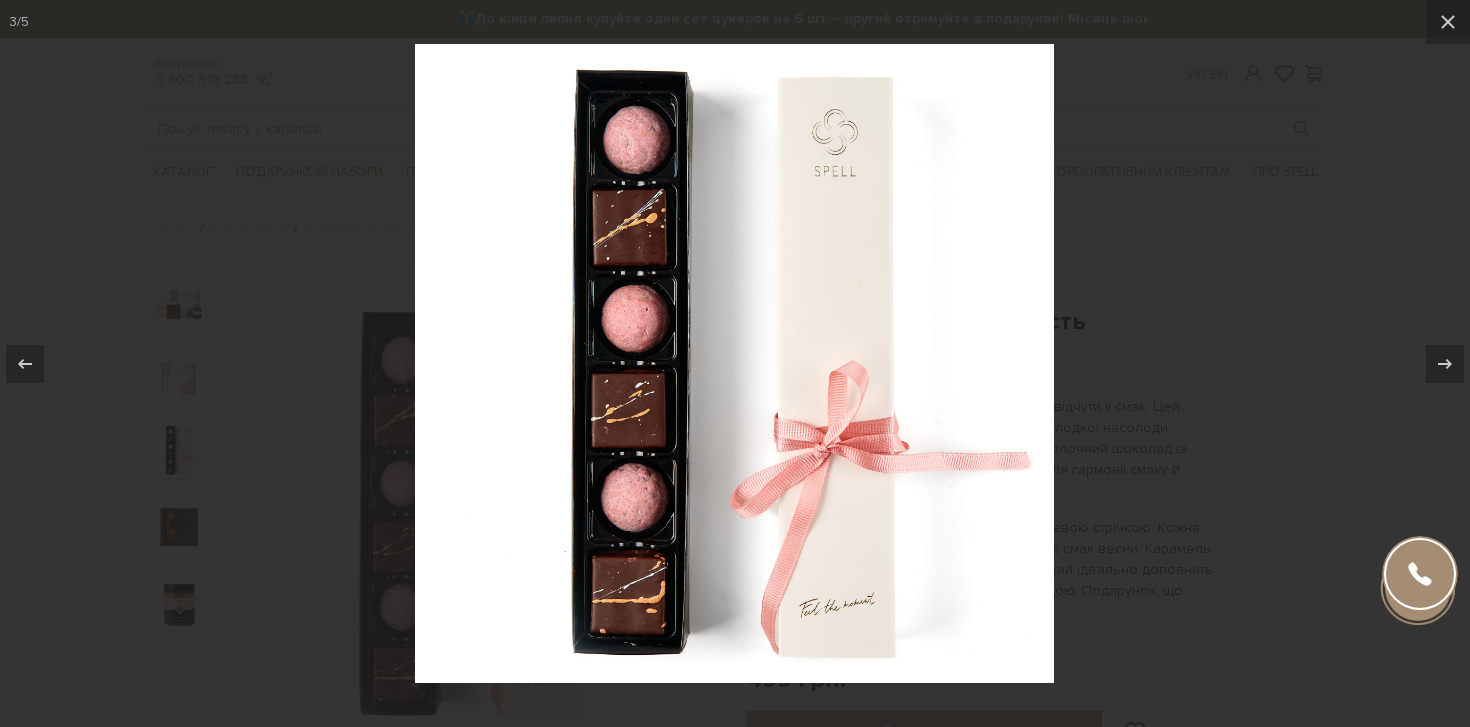 click at bounding box center (735, 363) 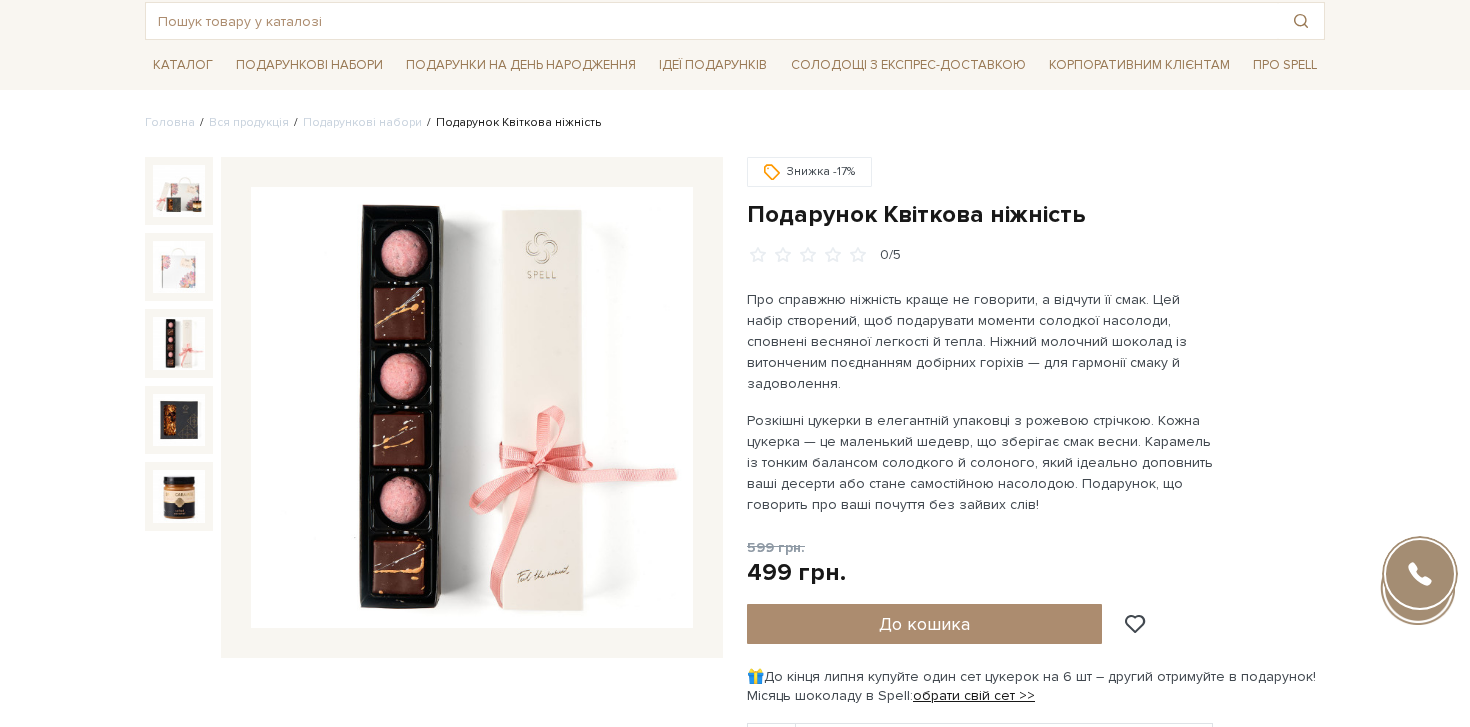 scroll, scrollTop: 106, scrollLeft: 0, axis: vertical 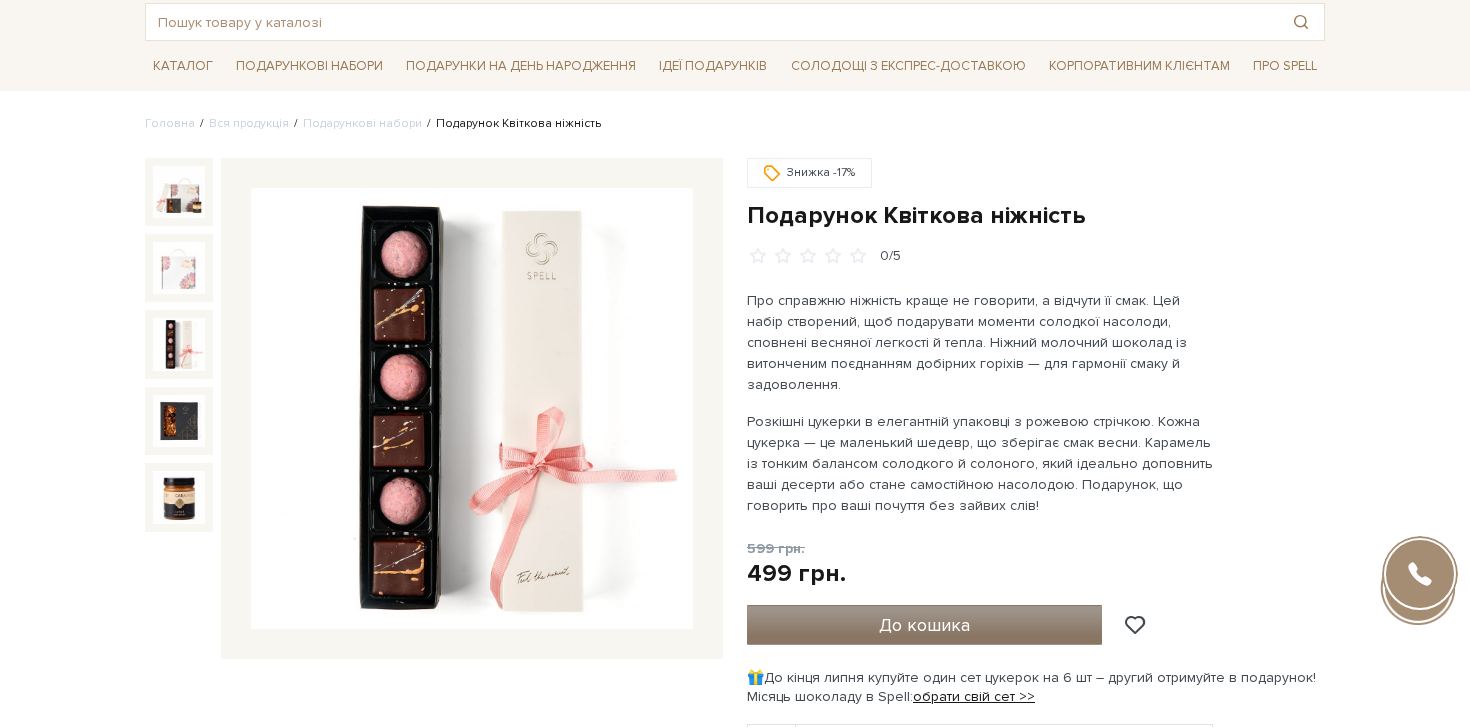 click on "До кошика" at bounding box center [924, 625] 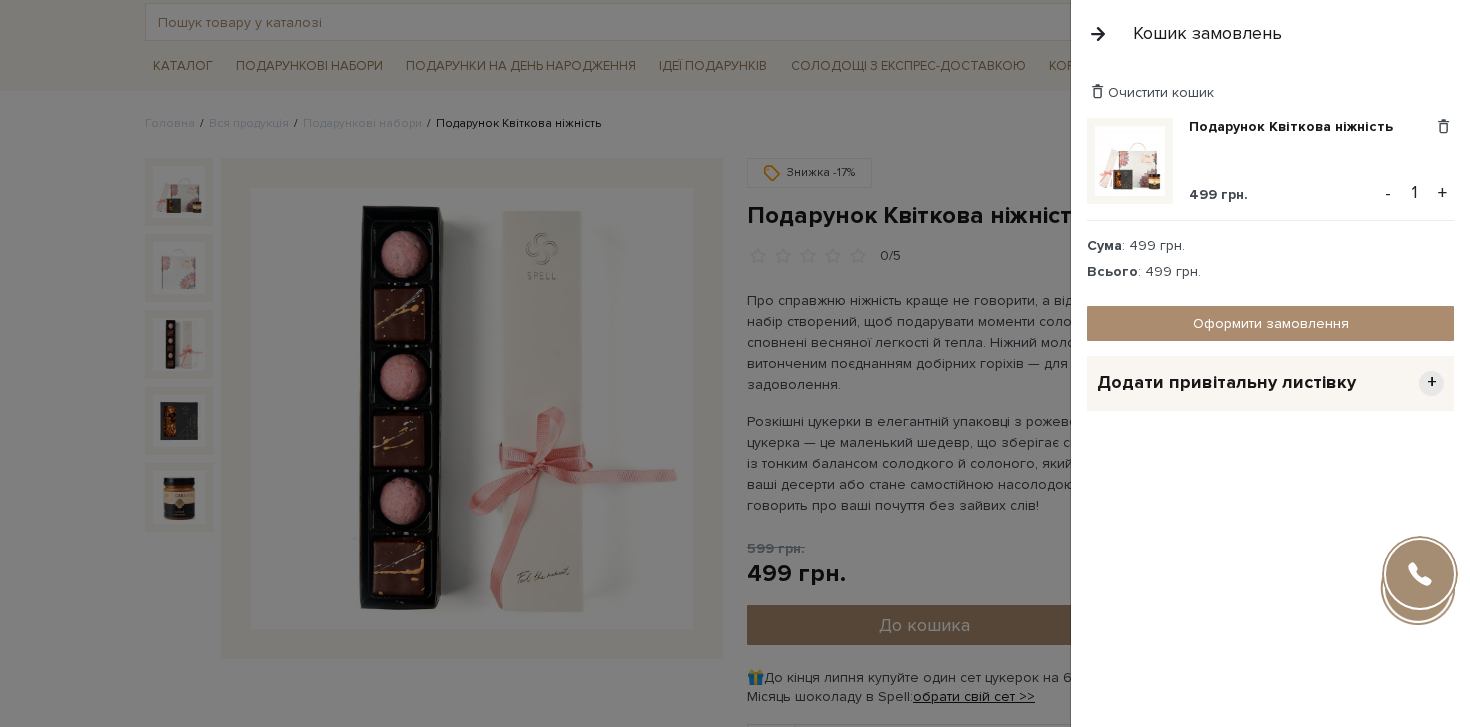 click at bounding box center [735, 363] 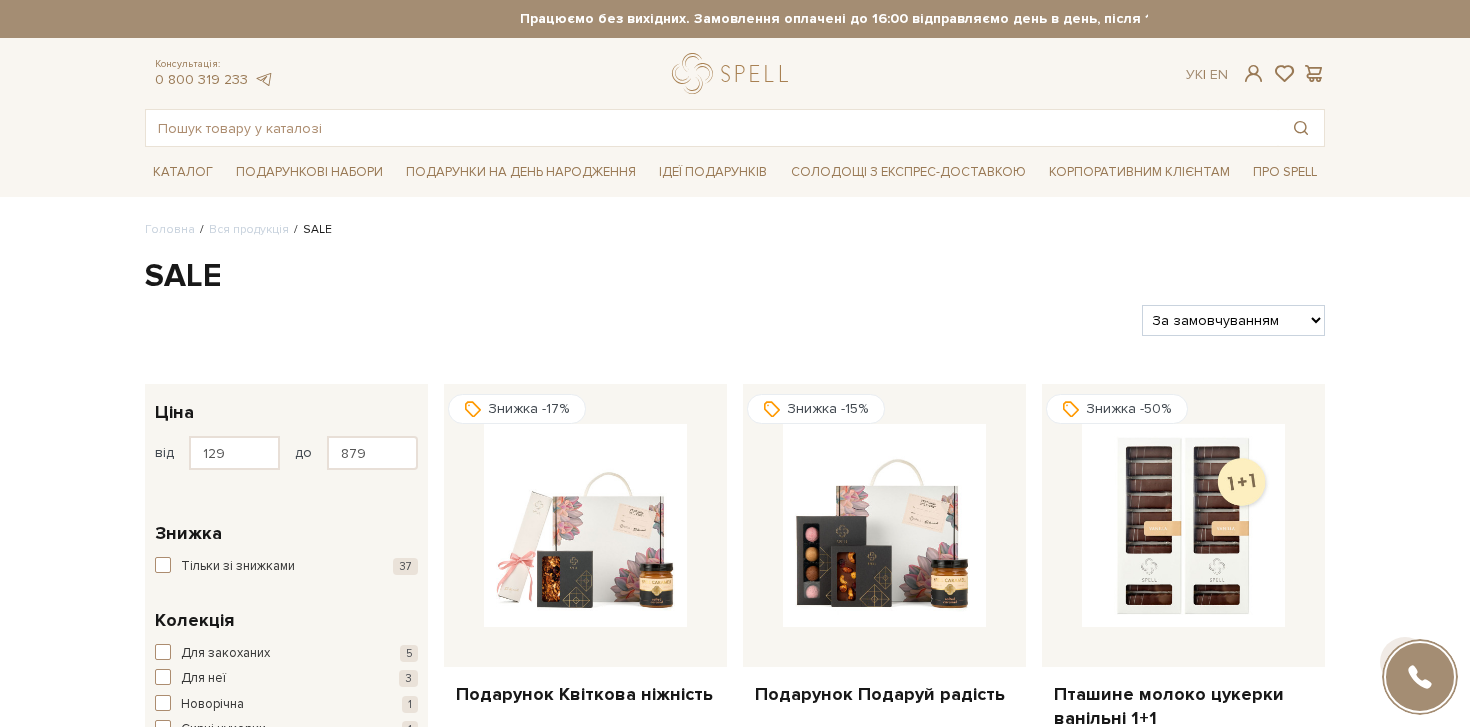 scroll, scrollTop: 187, scrollLeft: 0, axis: vertical 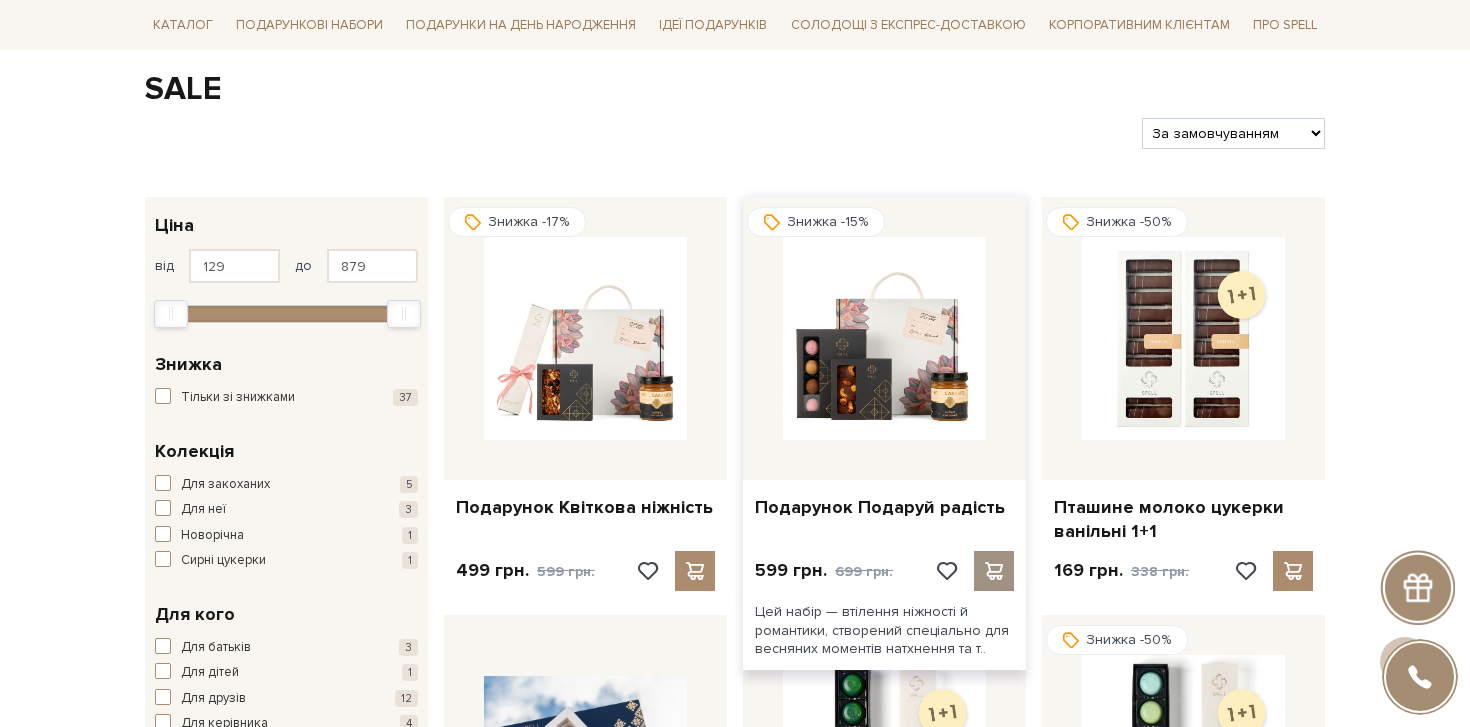 click at bounding box center (993, 571) 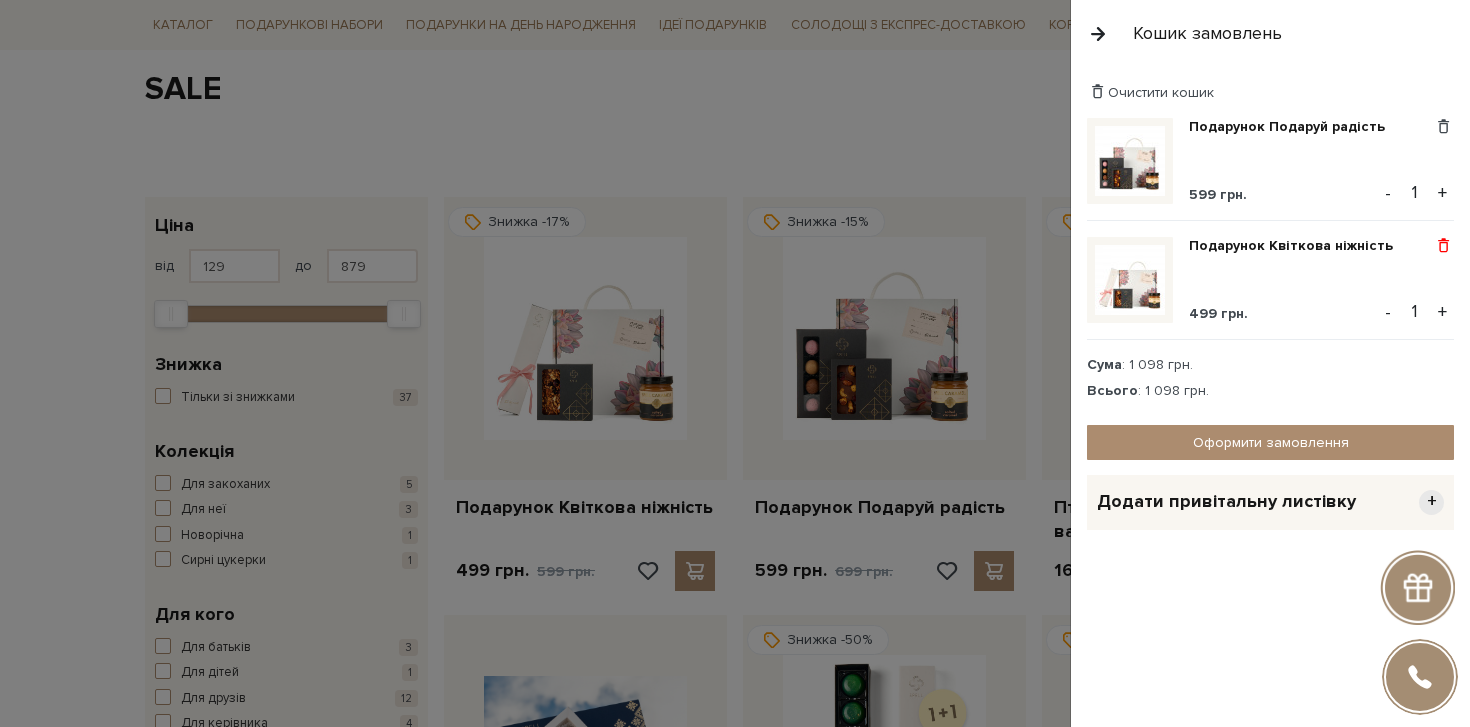 click at bounding box center (1443, 246) 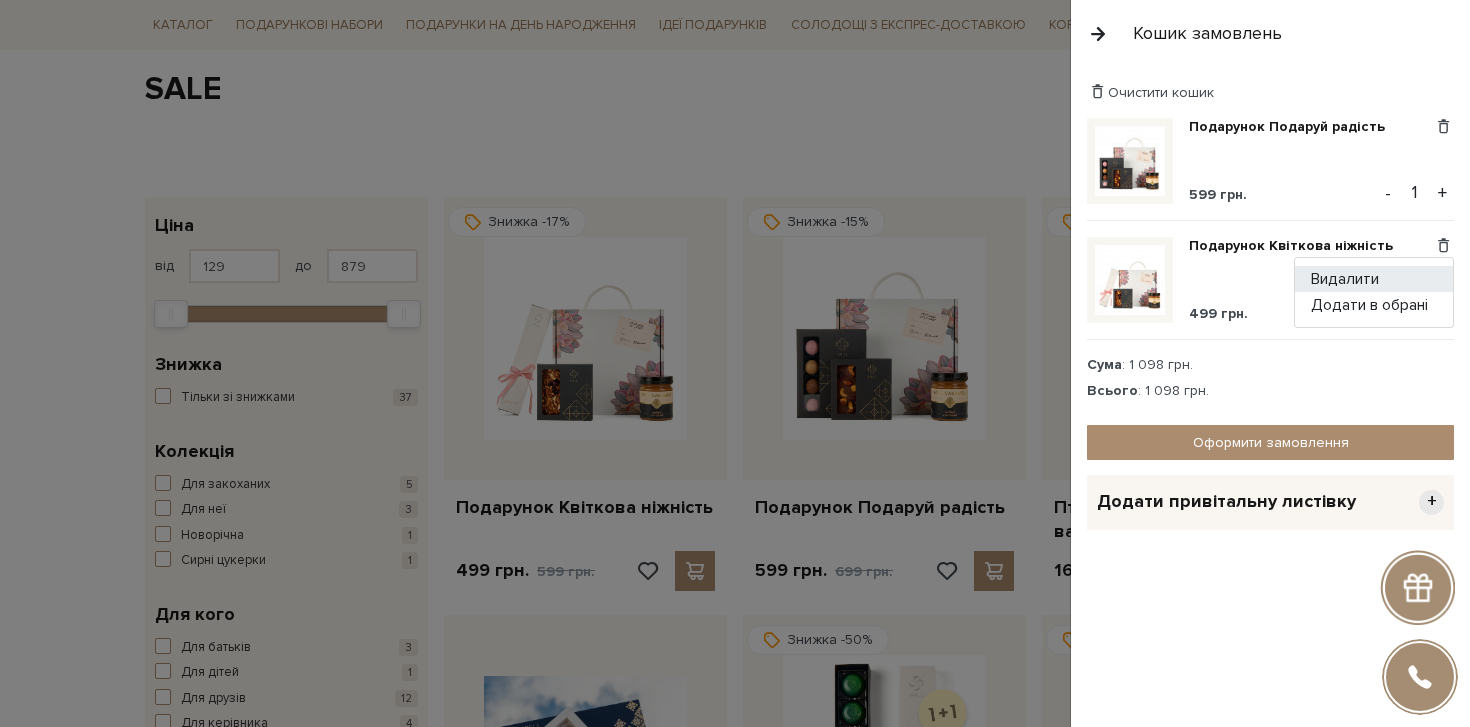 click on "Видалити" at bounding box center [1374, 279] 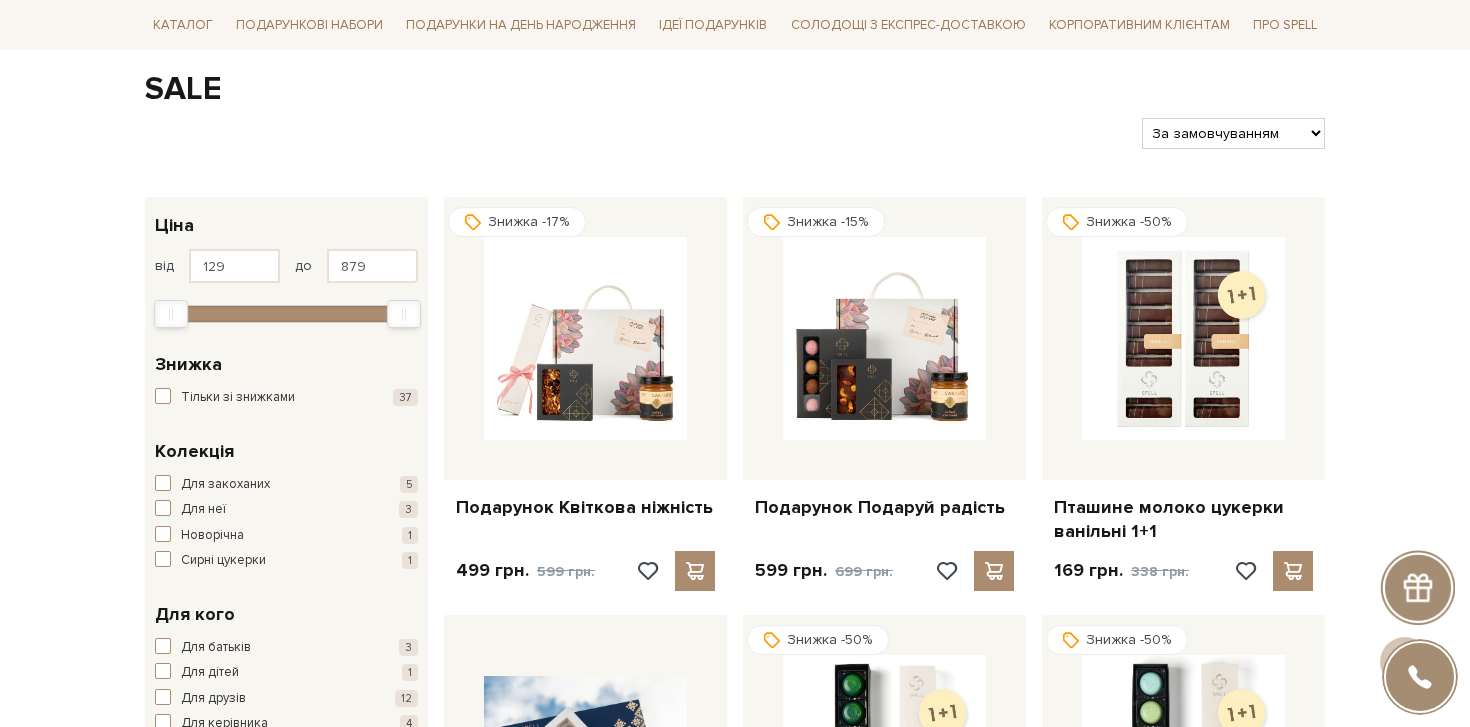click at bounding box center (735, 363) 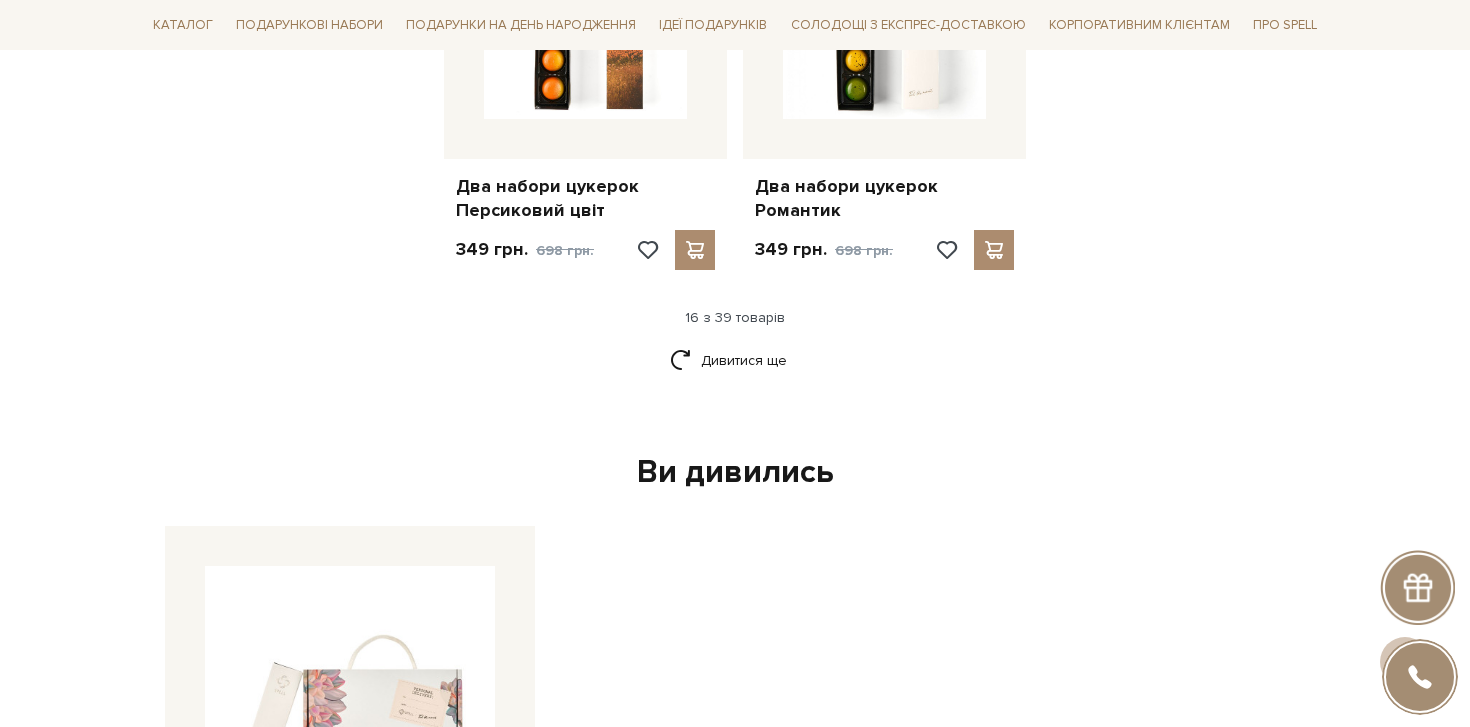 scroll, scrollTop: 2624, scrollLeft: 0, axis: vertical 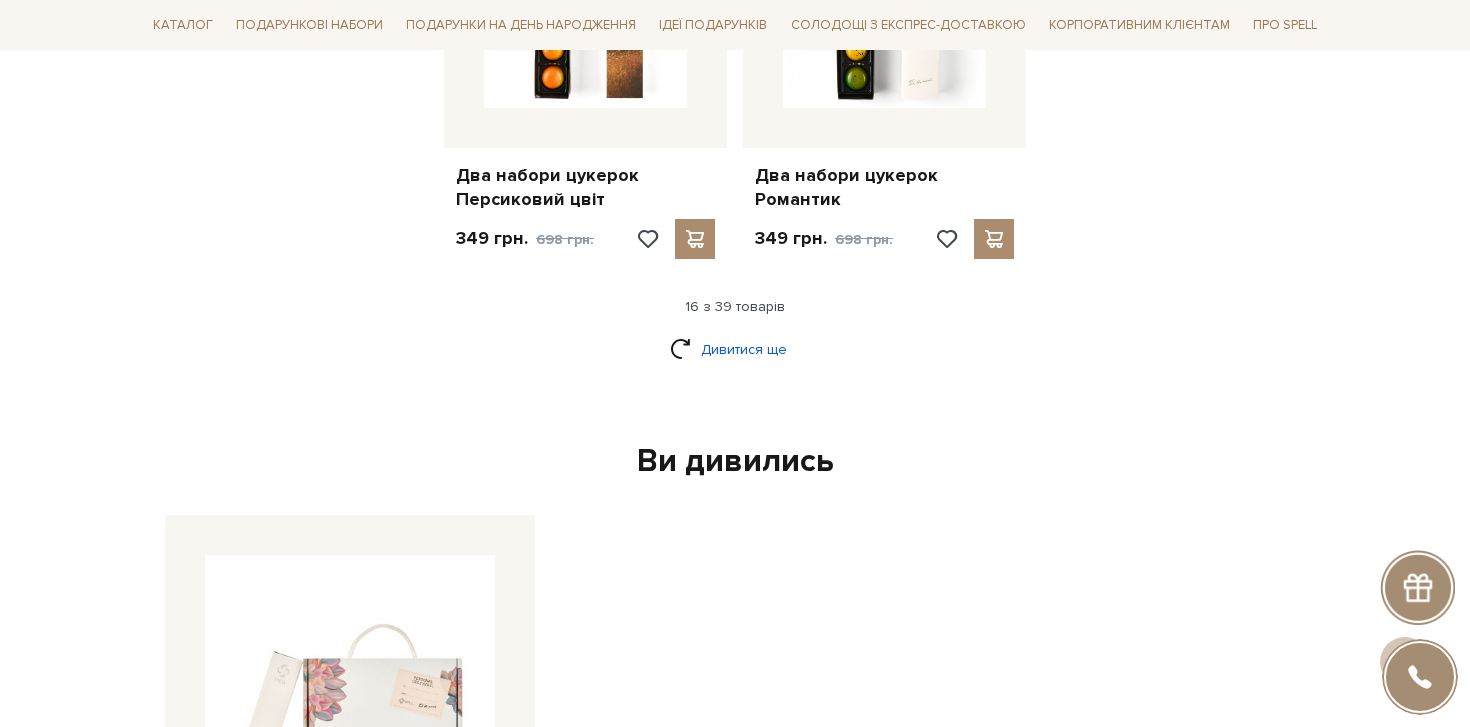 click on "Дивитися ще" at bounding box center (735, 349) 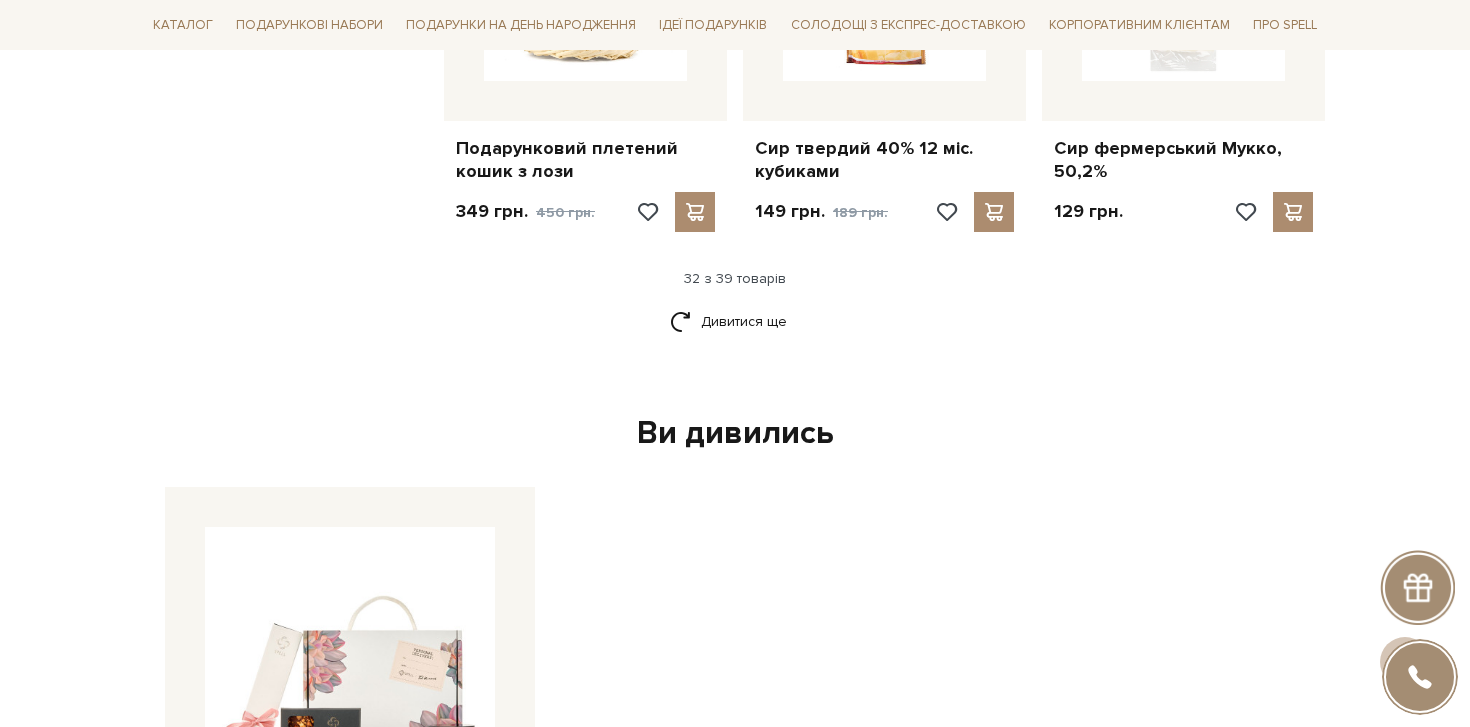 scroll, scrollTop: 4760, scrollLeft: 0, axis: vertical 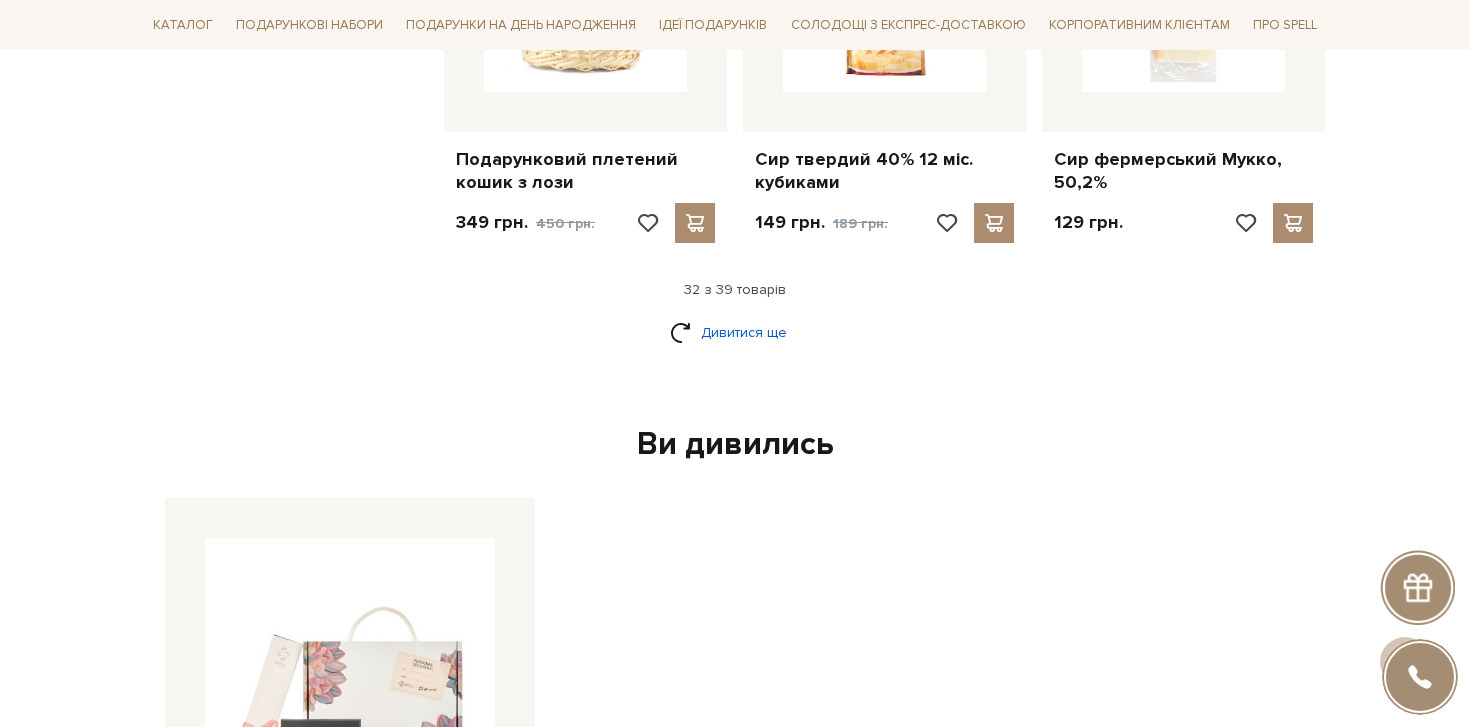 click on "Дивитися ще" at bounding box center [735, 332] 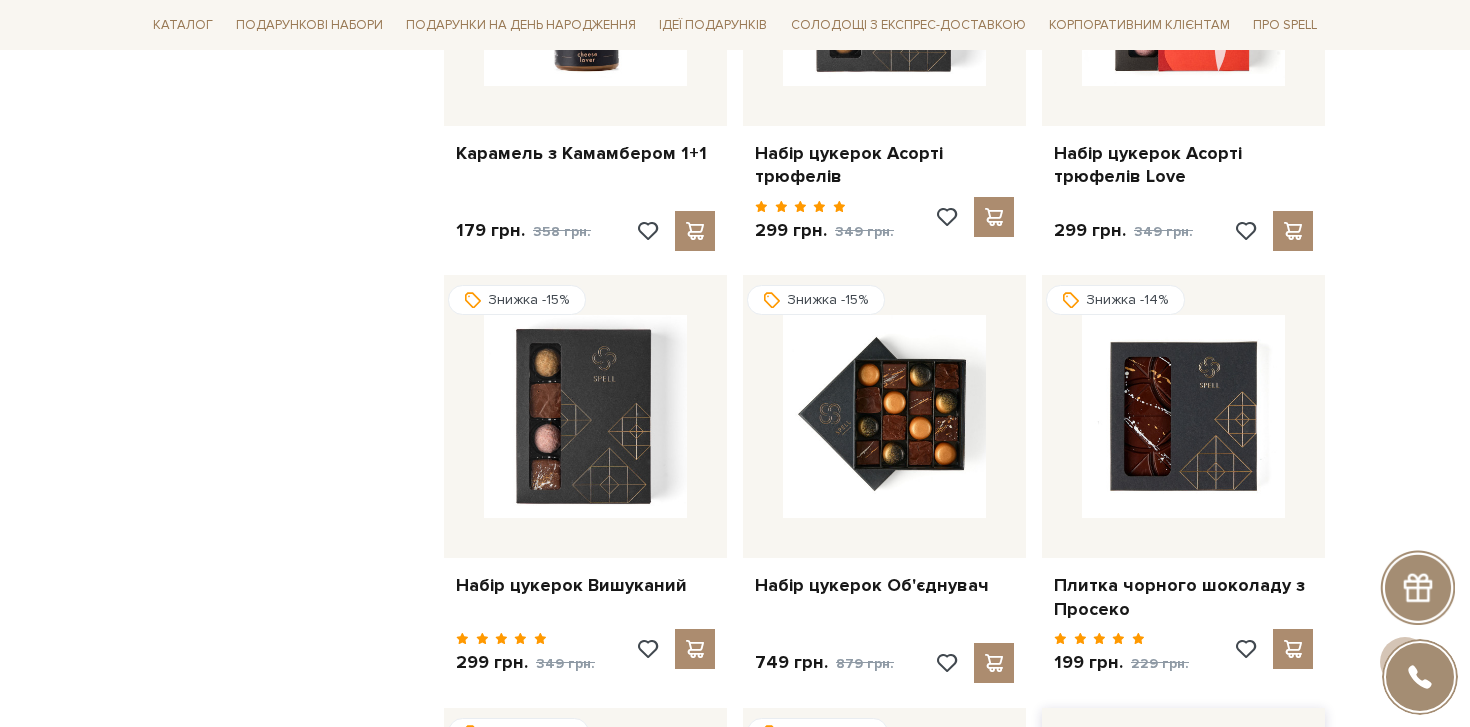 scroll, scrollTop: 3973, scrollLeft: 0, axis: vertical 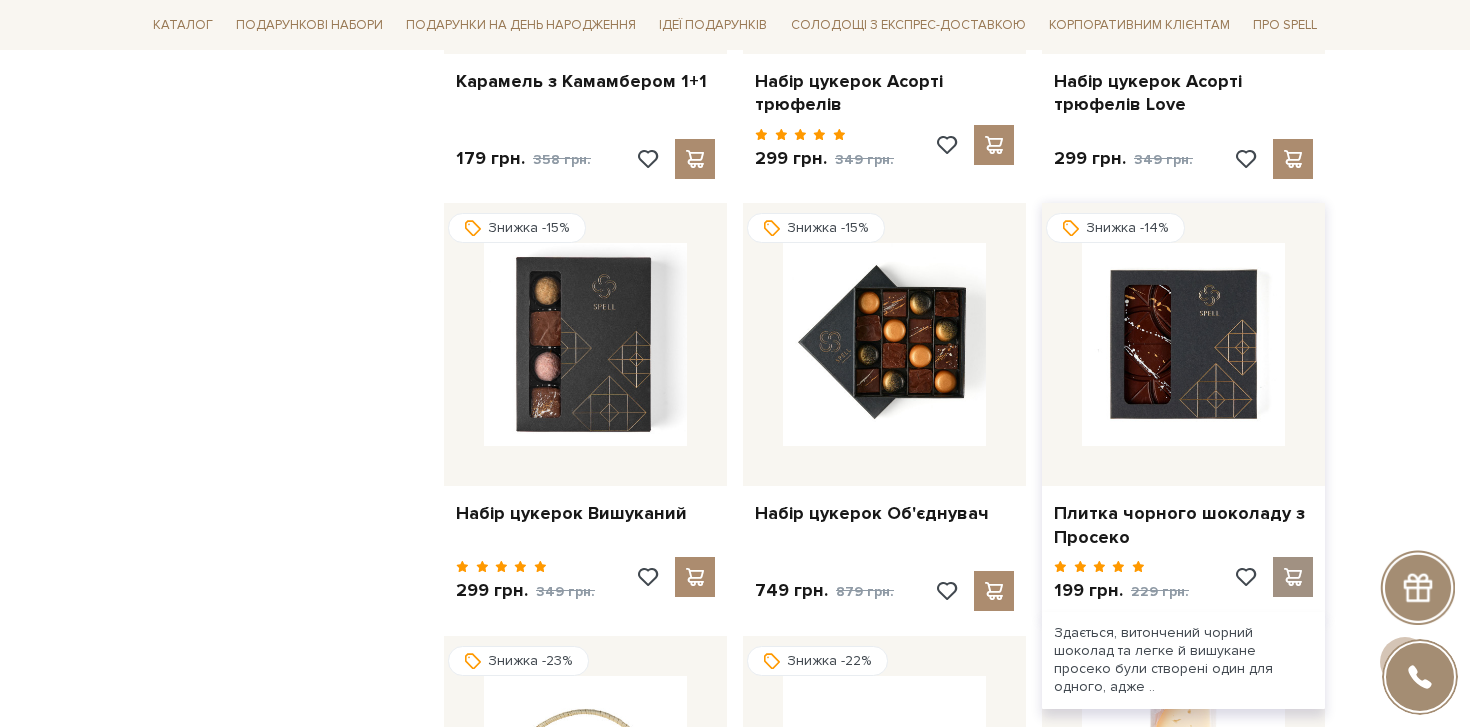 click at bounding box center [1292, 577] 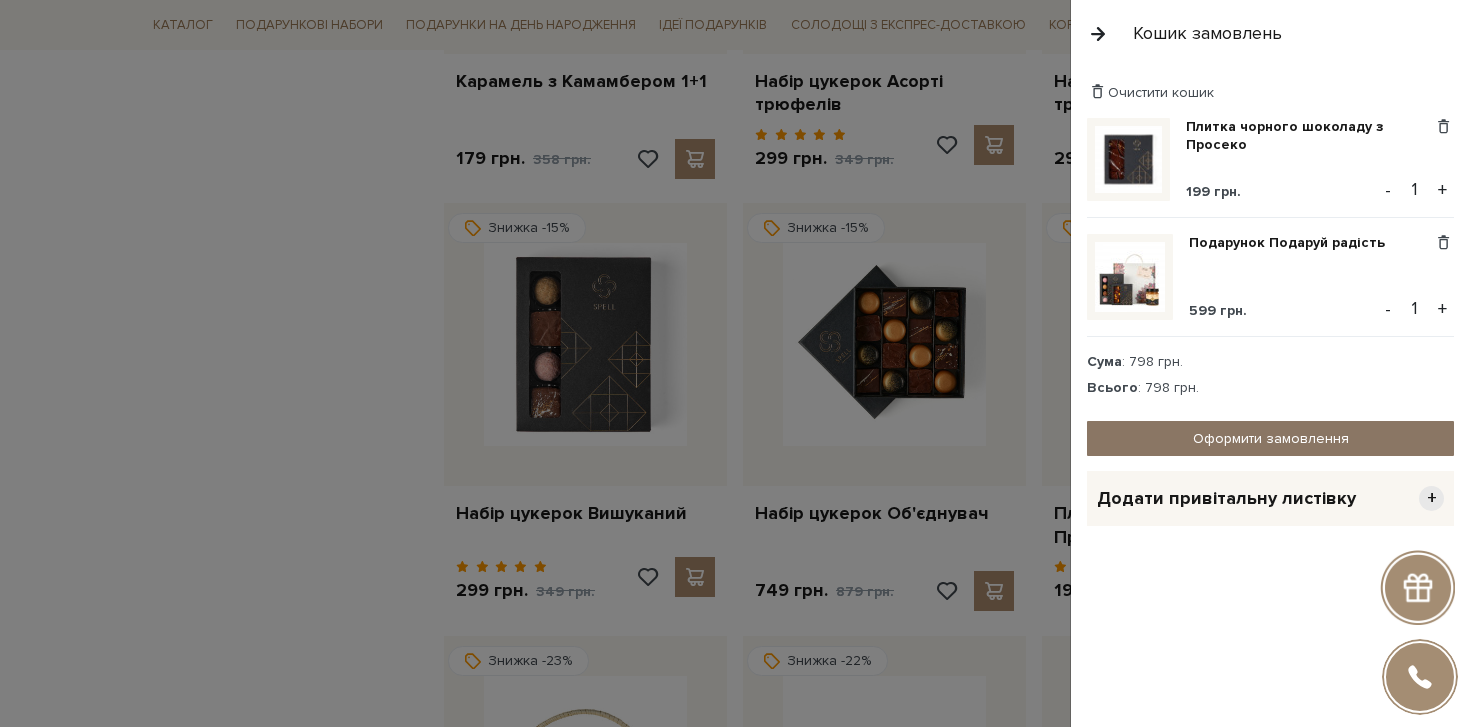 click on "Оформити замовлення" at bounding box center (1270, 438) 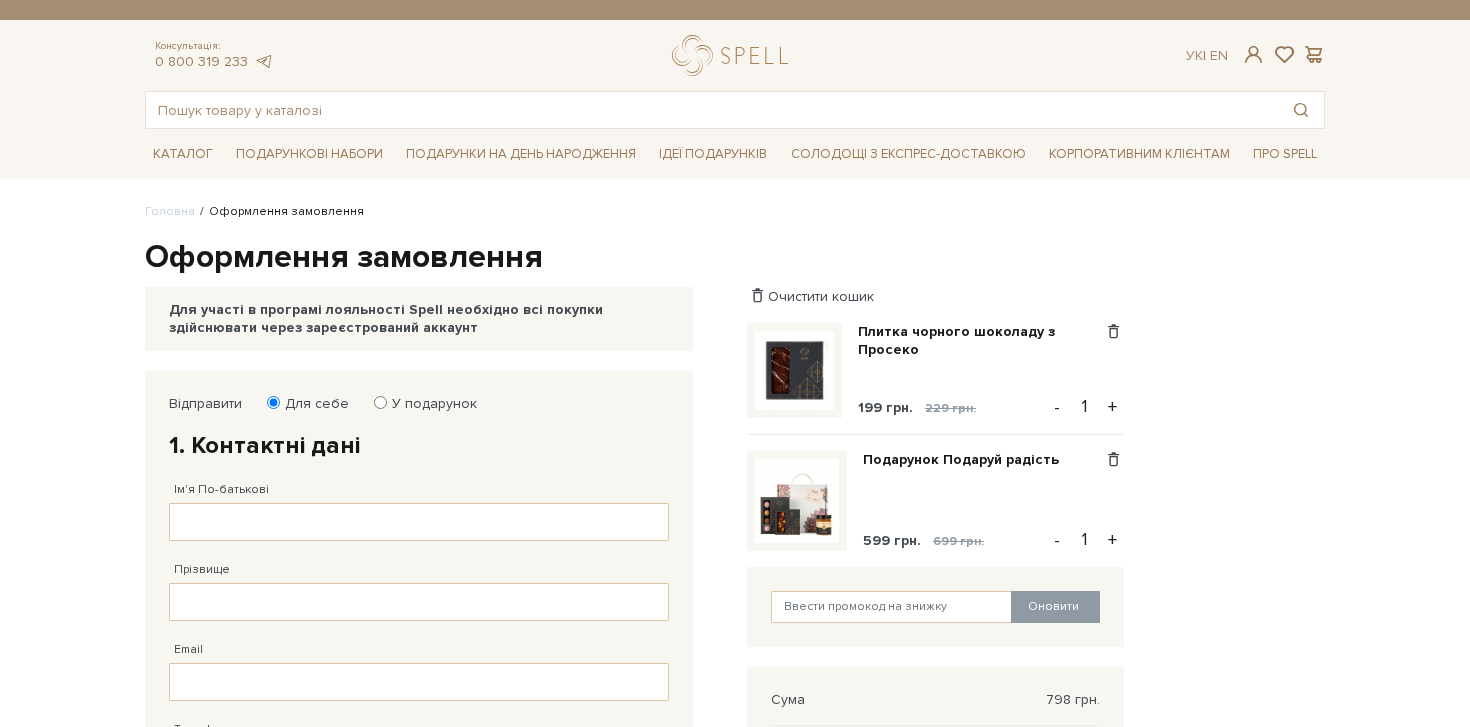 scroll, scrollTop: 0, scrollLeft: 0, axis: both 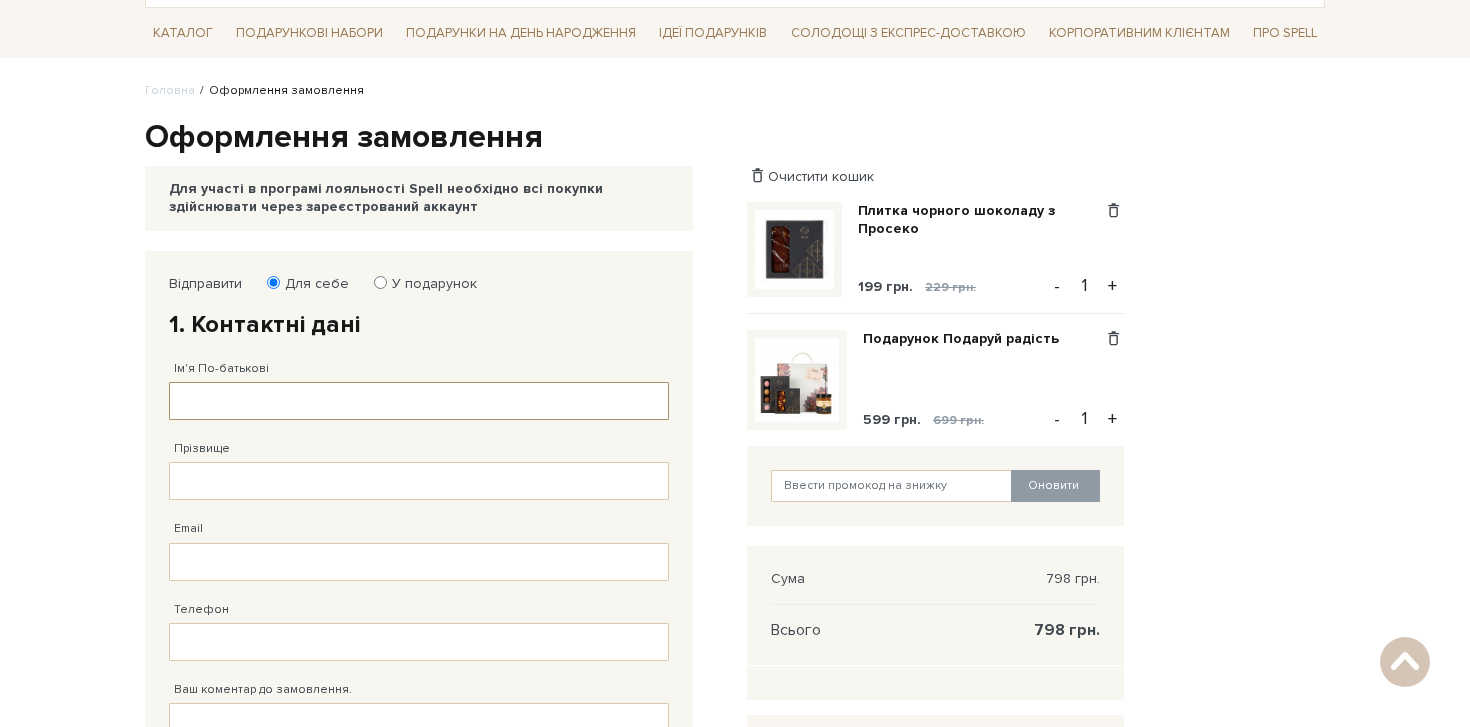 click on "Ім'я По-батькові" at bounding box center [419, 401] 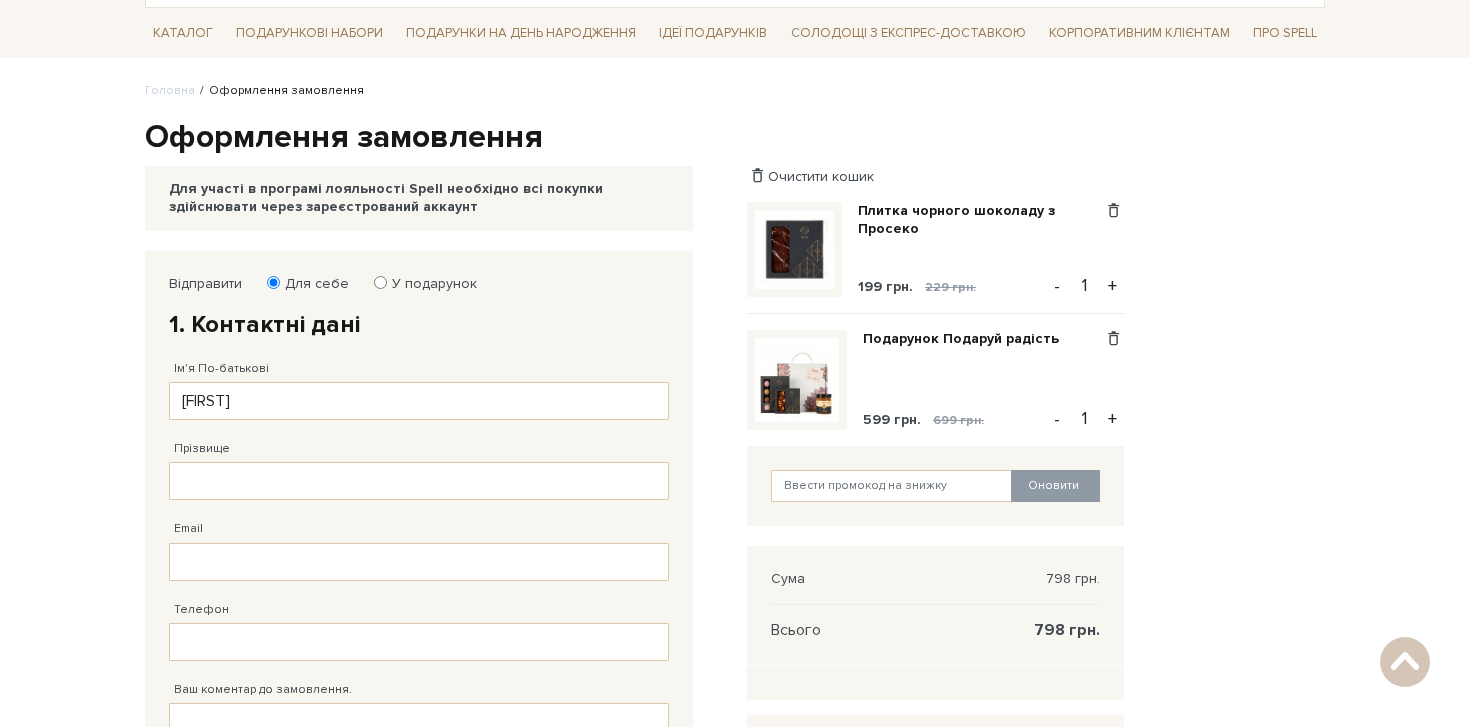 type on "Чобіт" 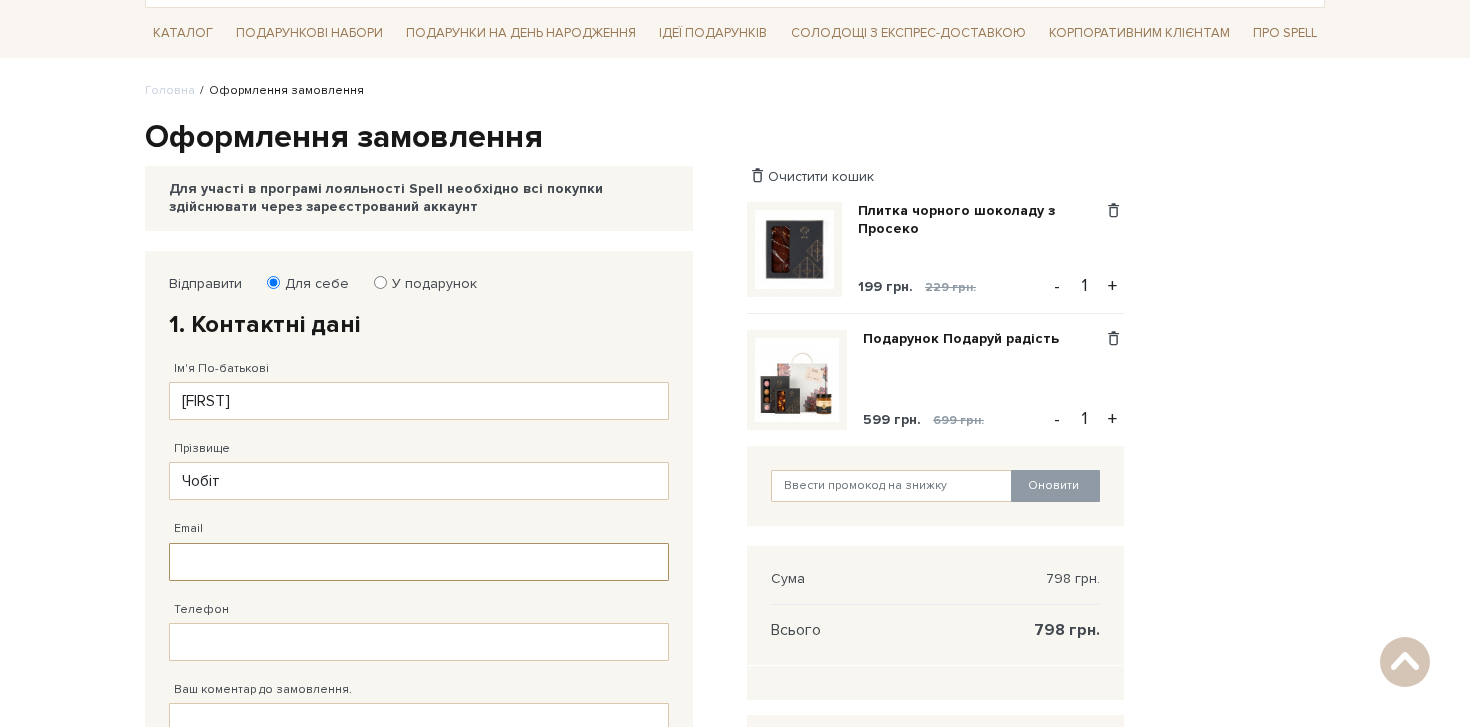 type on "[EMAIL]" 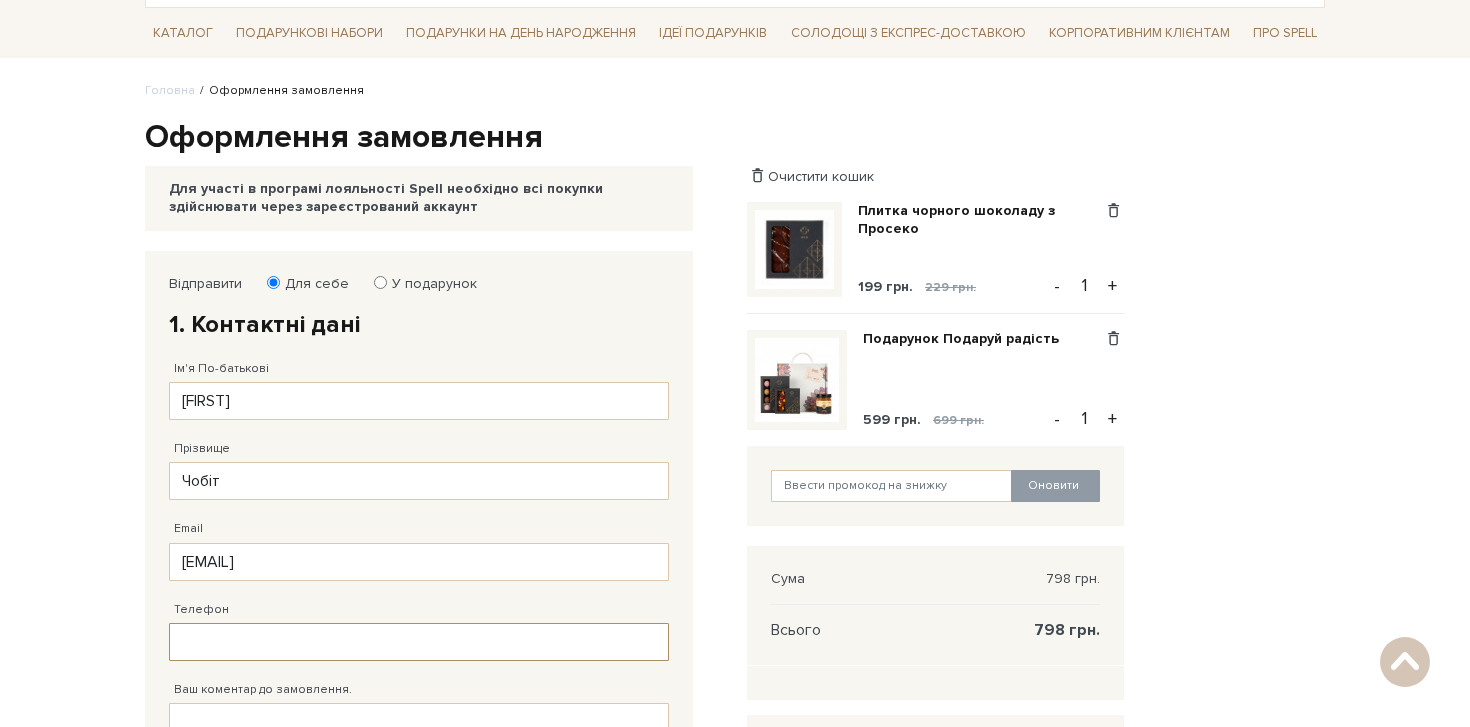 type on "[PHONE]" 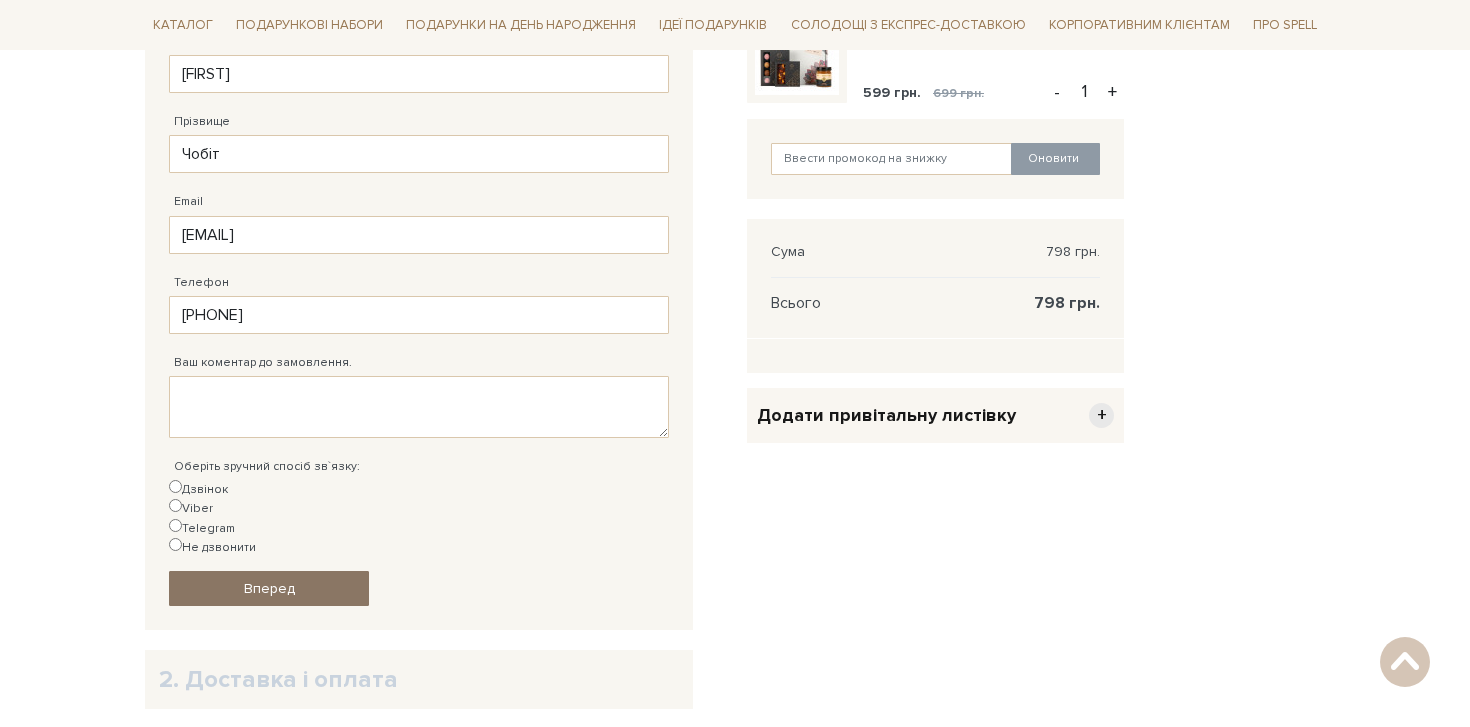 scroll, scrollTop: 471, scrollLeft: 0, axis: vertical 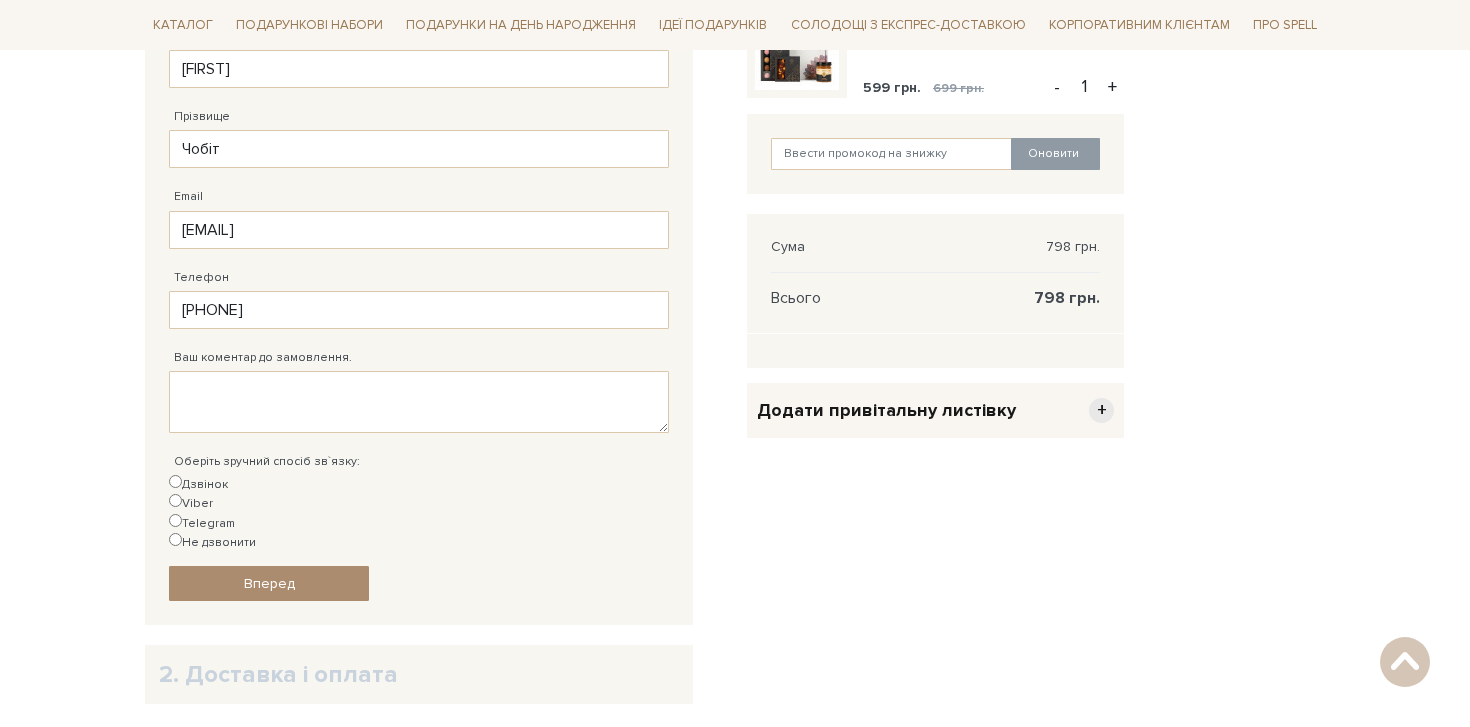click on "Не дзвонити" at bounding box center (175, 539) 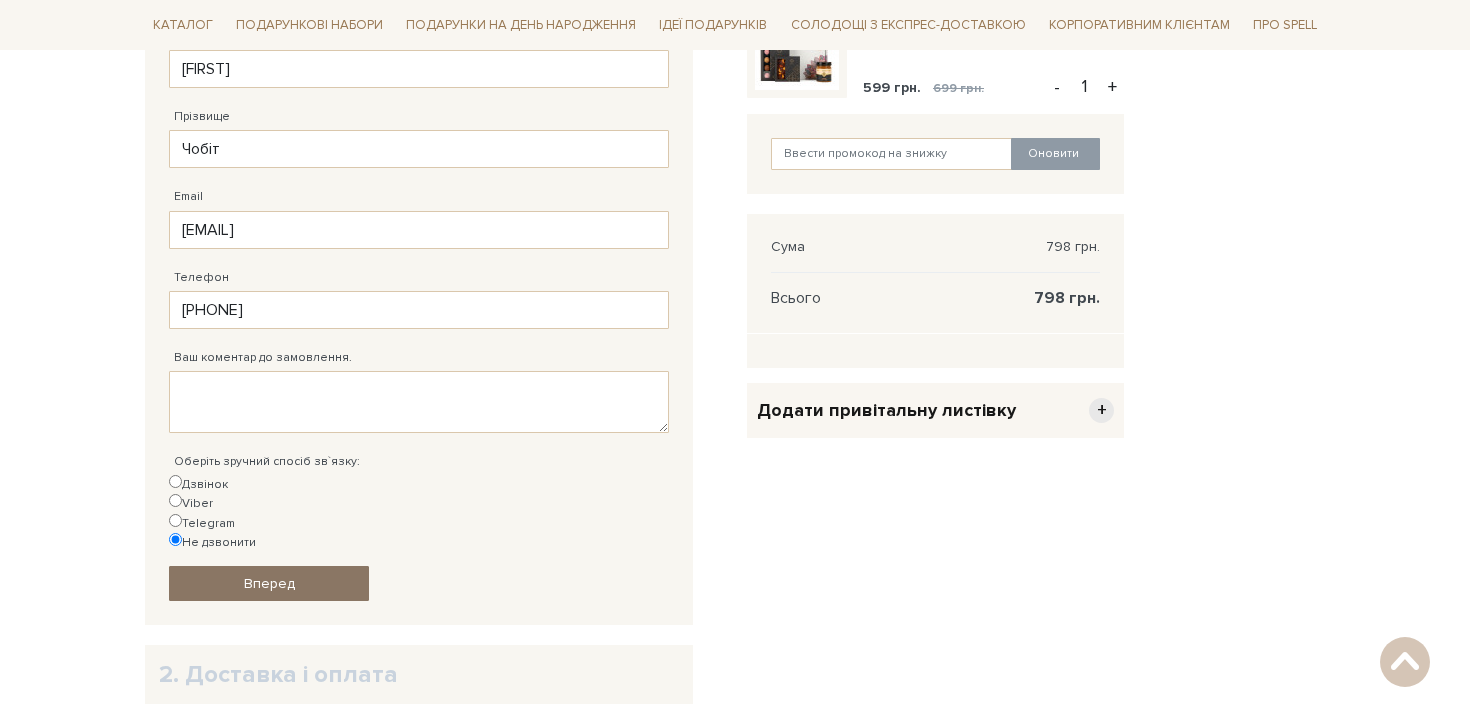 click on "Вперед" at bounding box center (269, 583) 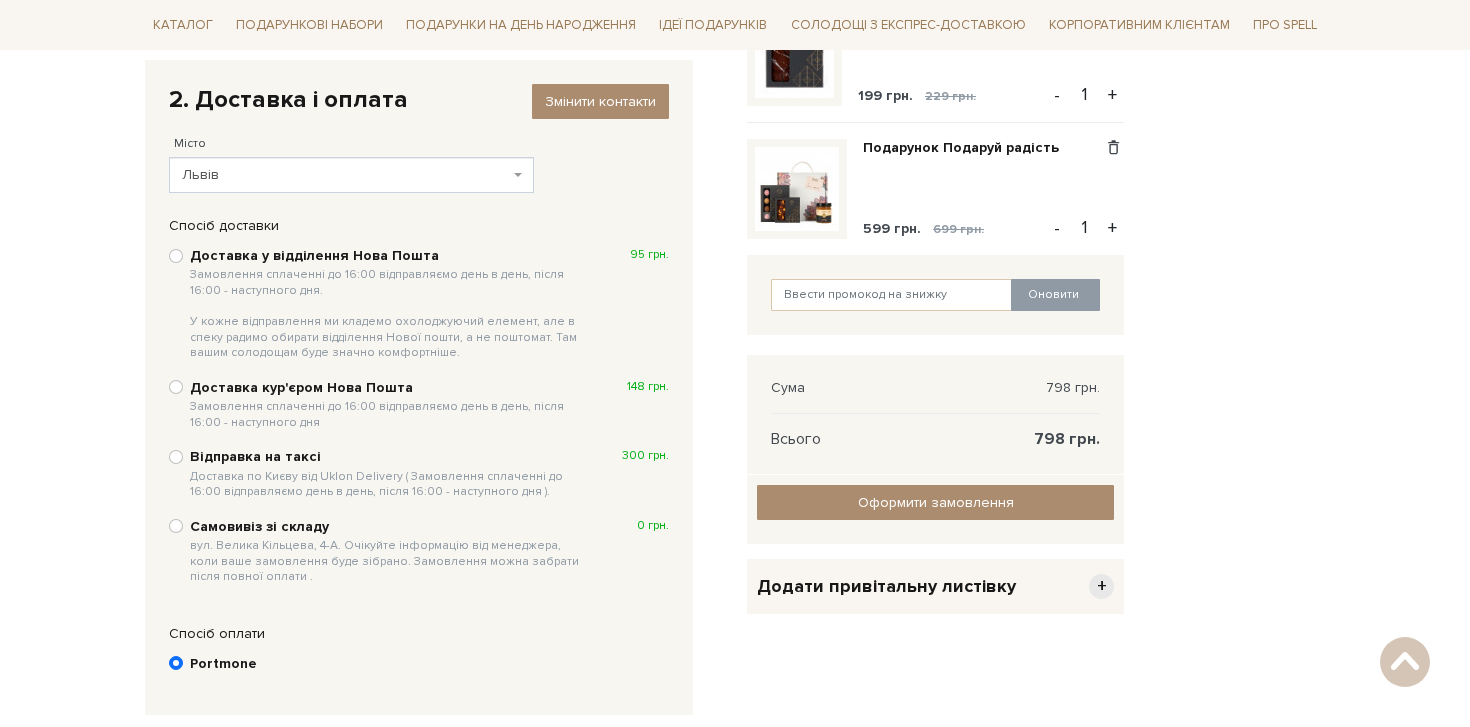 scroll, scrollTop: 329, scrollLeft: 0, axis: vertical 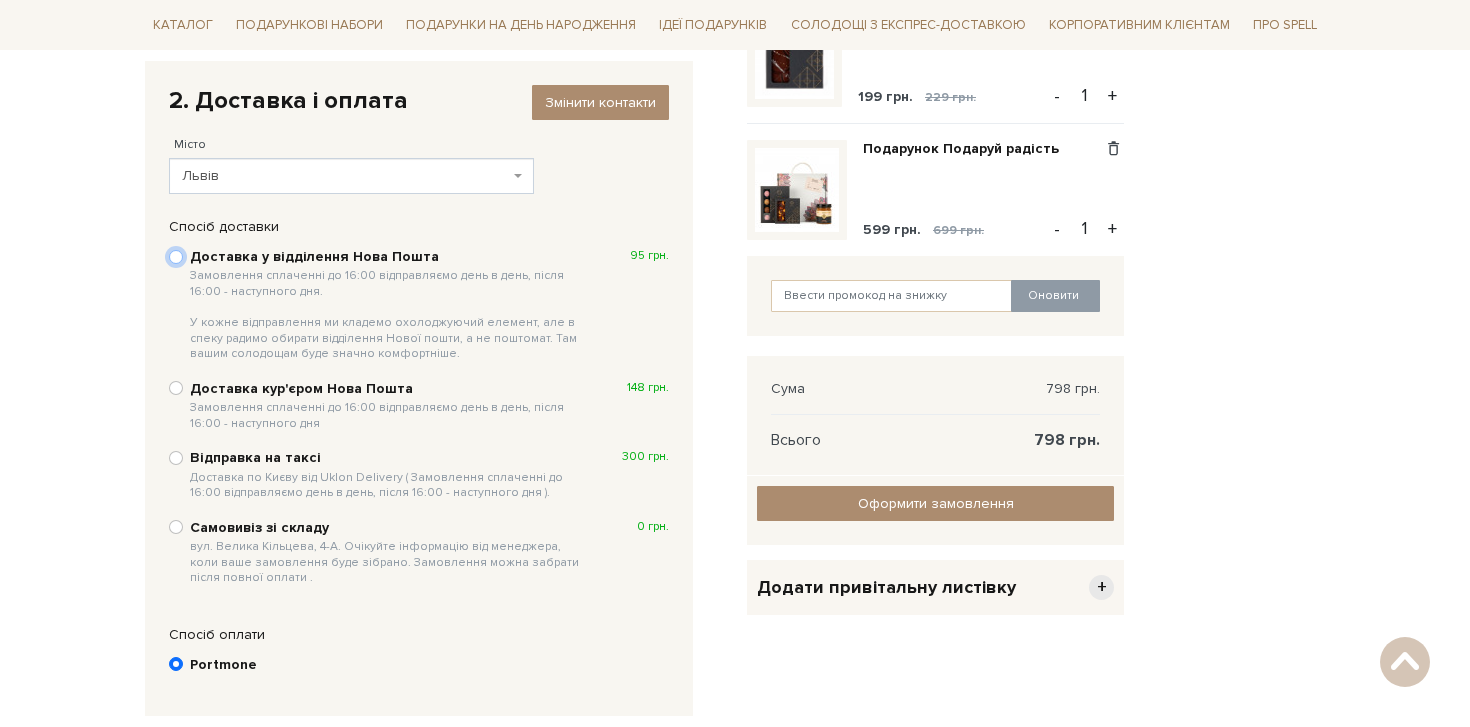 click on "Доставка у відділення Нова Пошта                                                                             Замовлення сплаченні до 16:00 відправляємо день в день, після 16:00 - наступного дня.
У кожне відправлення ми кладемо охолоджуючий елемент, але в спеку радимо обирати відділення Нової пошти, а не поштомат. Там вашим солодощам буде значно комфортніше.
95 грн." at bounding box center [176, 257] 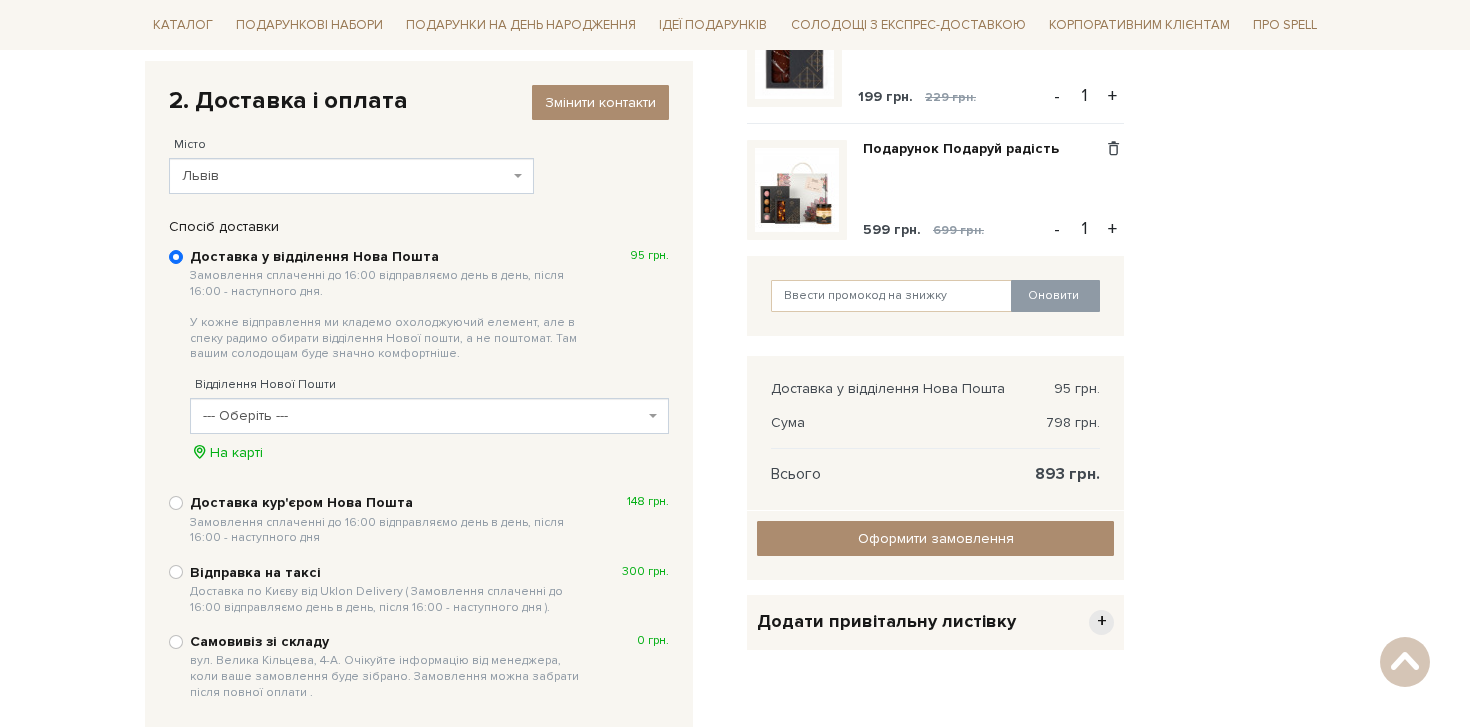 click on "--- Оберіть ---" at bounding box center (423, 416) 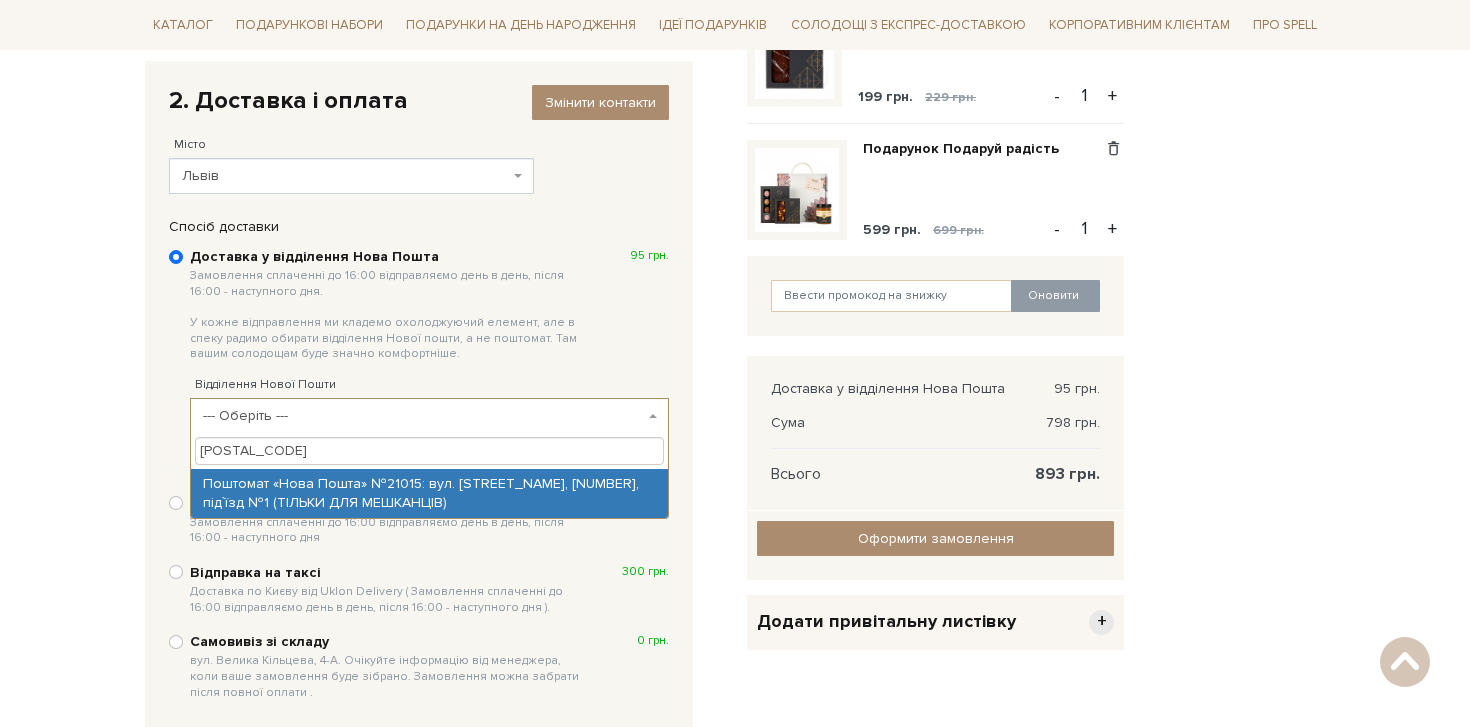 type on "[POSTAL_CODE]" 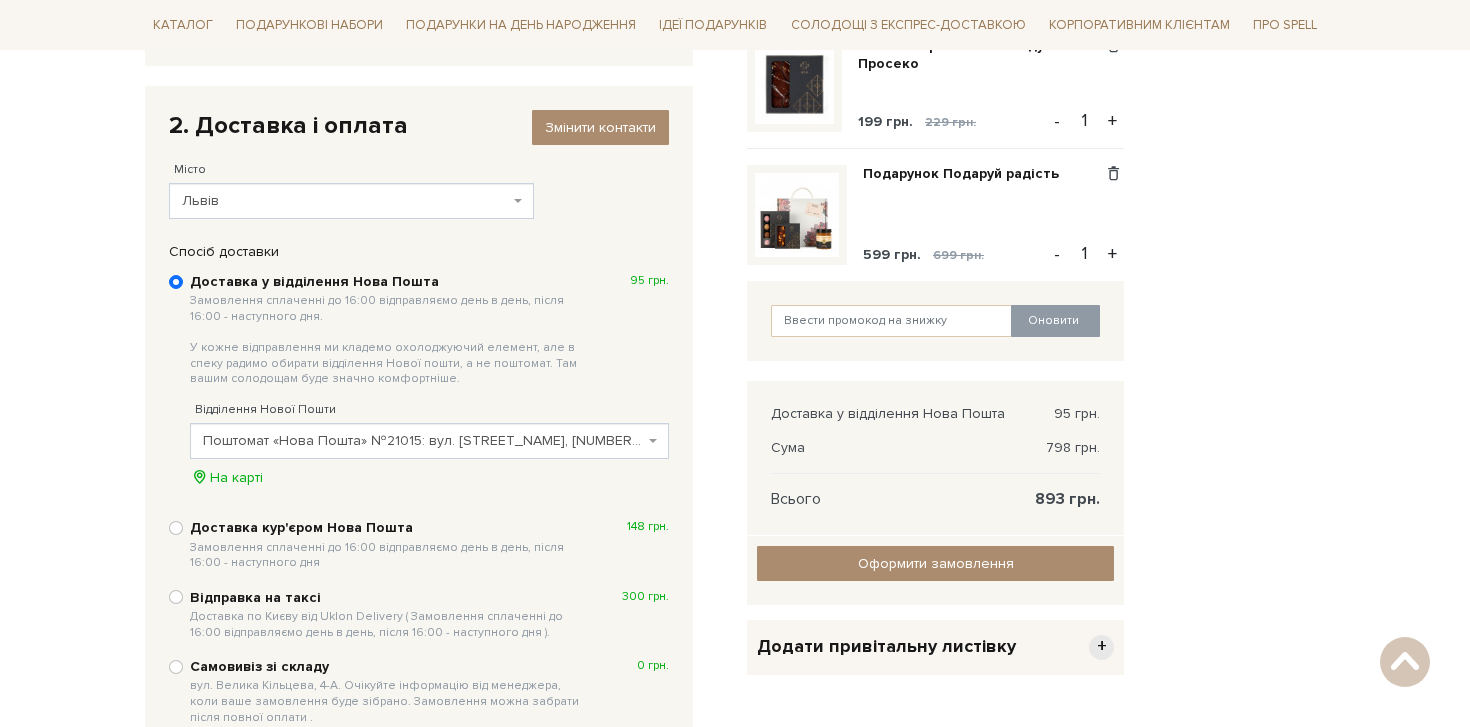 scroll, scrollTop: 215, scrollLeft: 0, axis: vertical 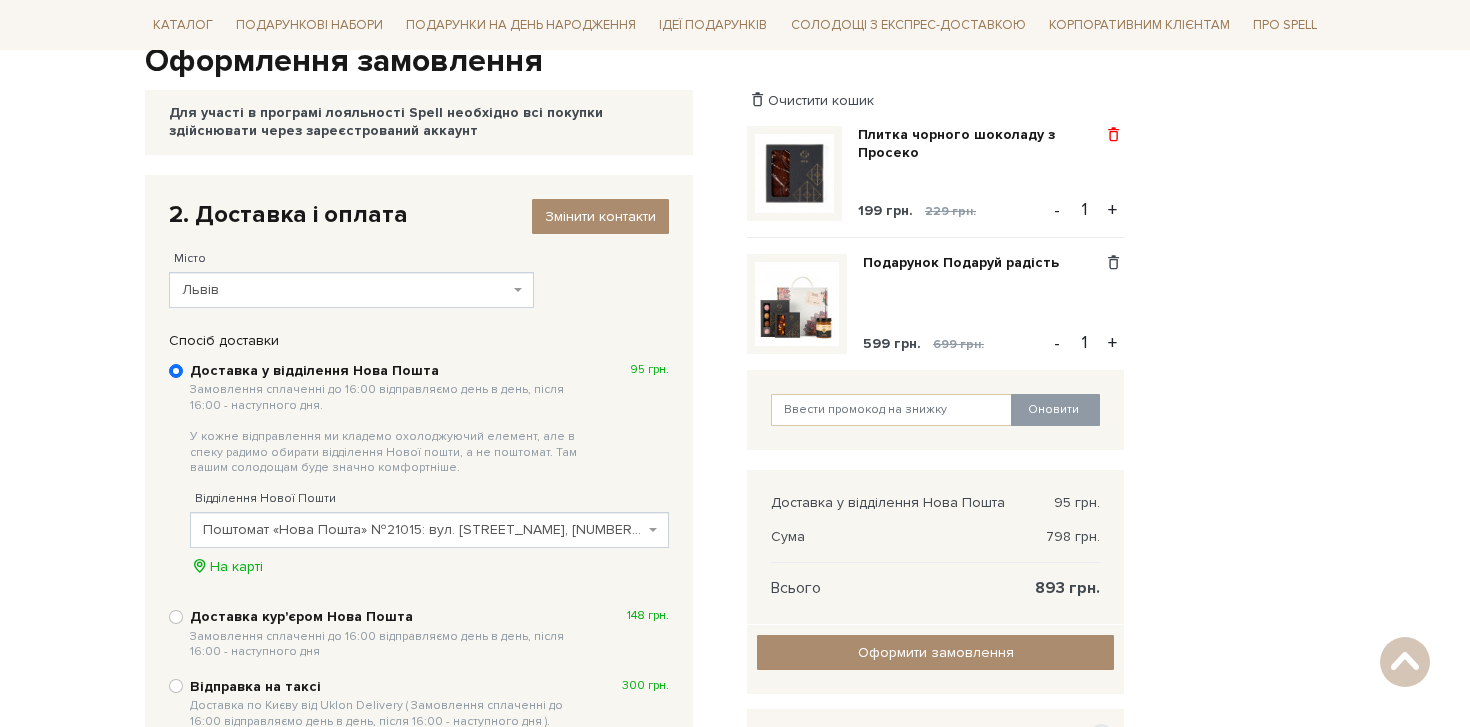 click at bounding box center (1113, 135) 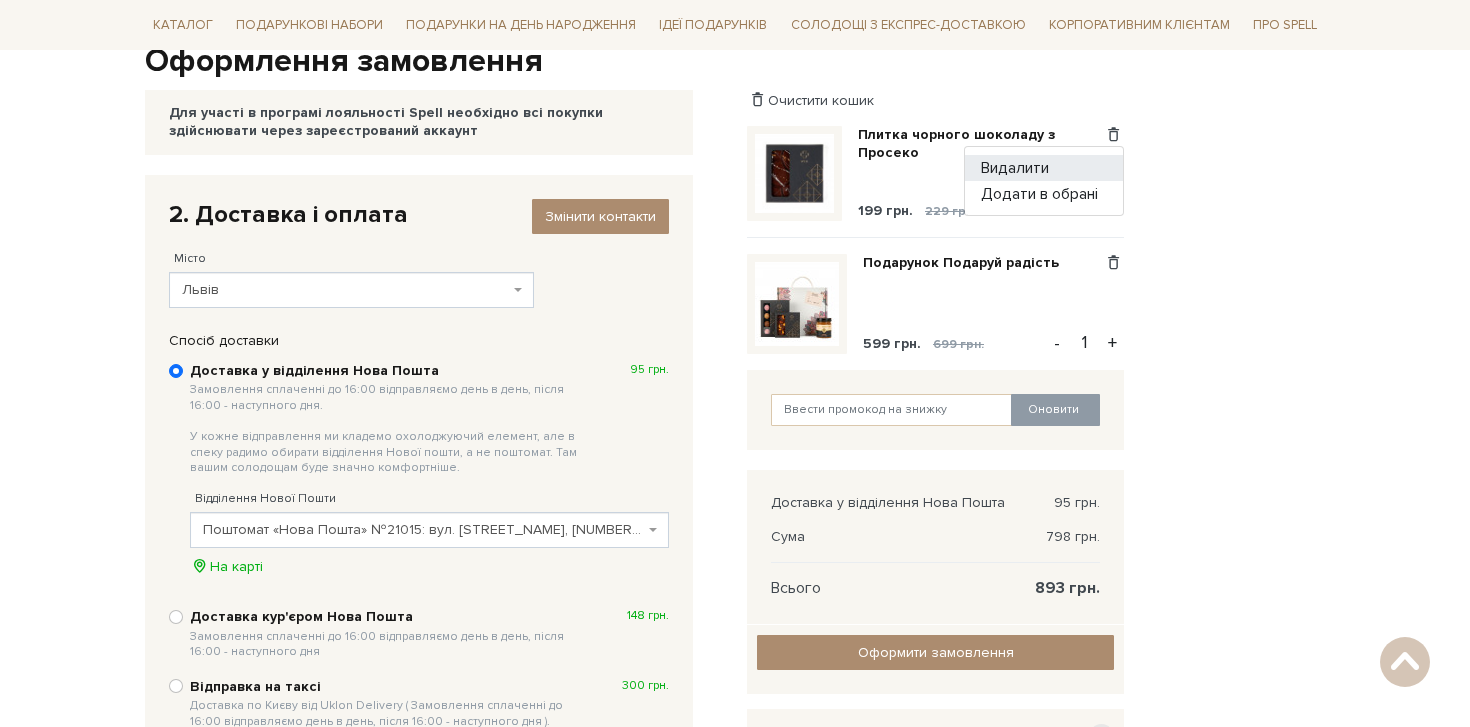 click on "Видалити" at bounding box center (1044, 168) 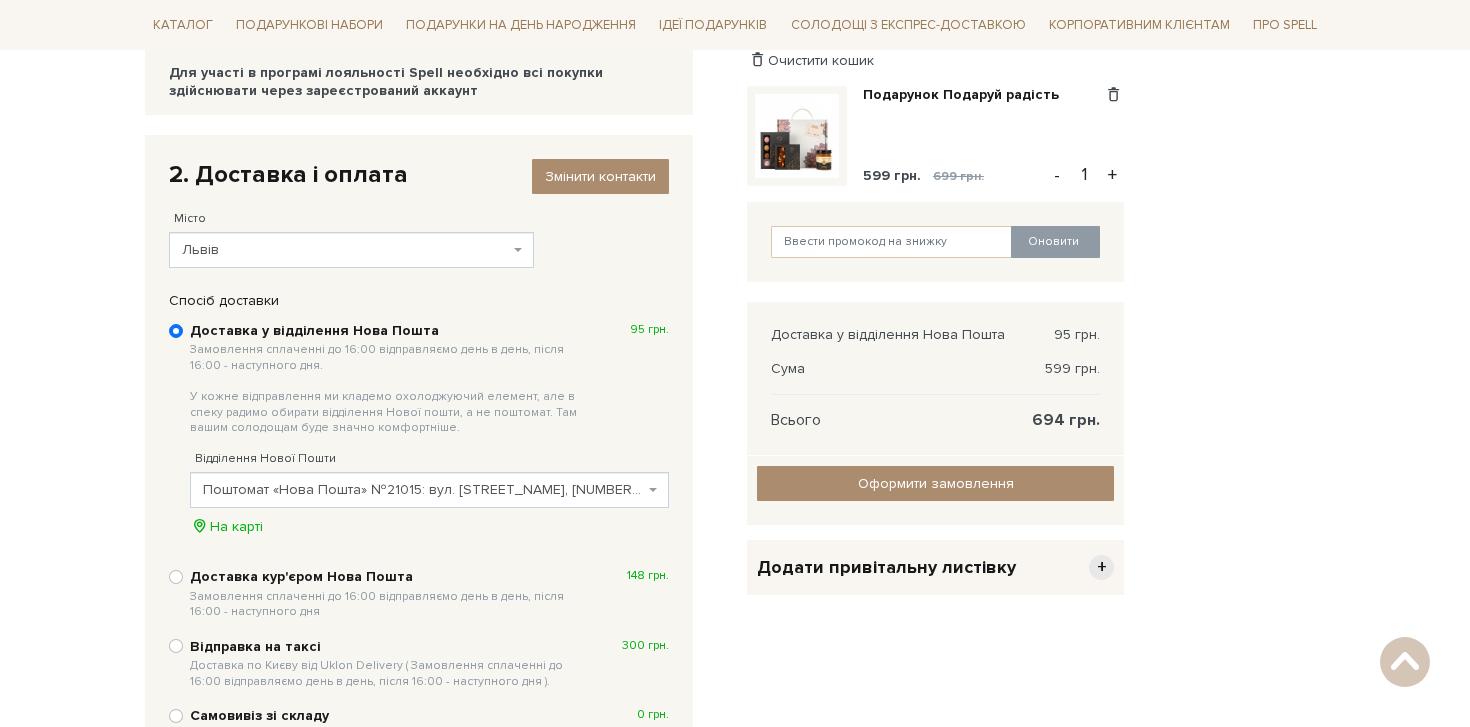 scroll, scrollTop: 234, scrollLeft: 0, axis: vertical 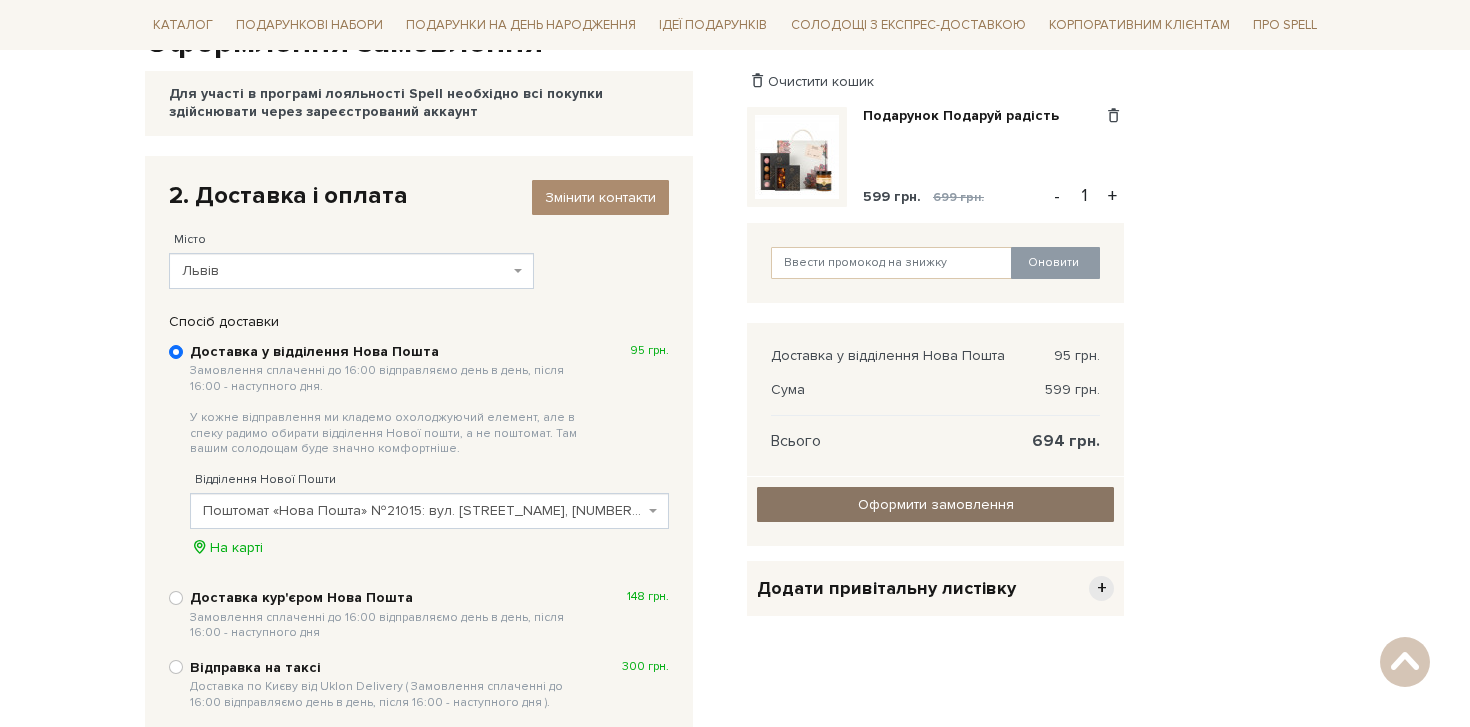 click on "Оформити замовлення" at bounding box center [935, 504] 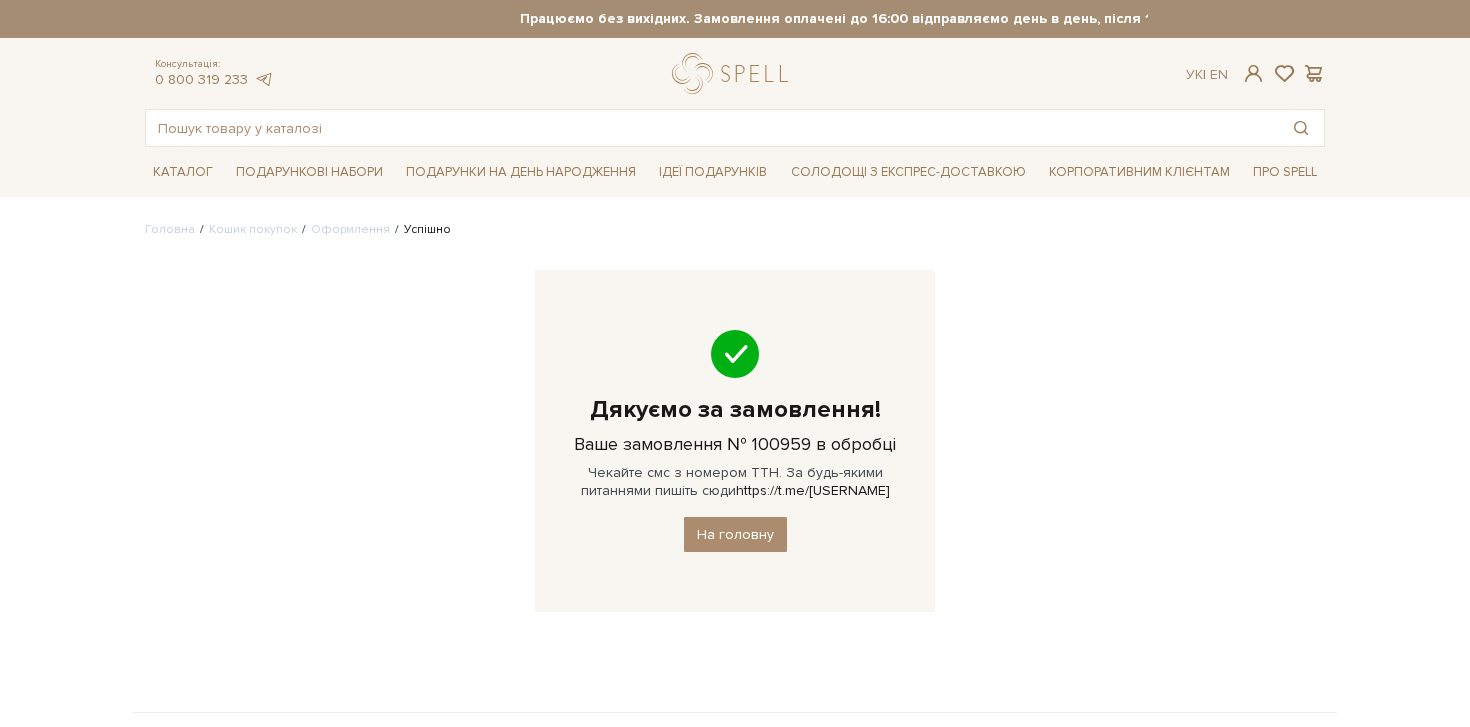 scroll, scrollTop: 0, scrollLeft: 0, axis: both 